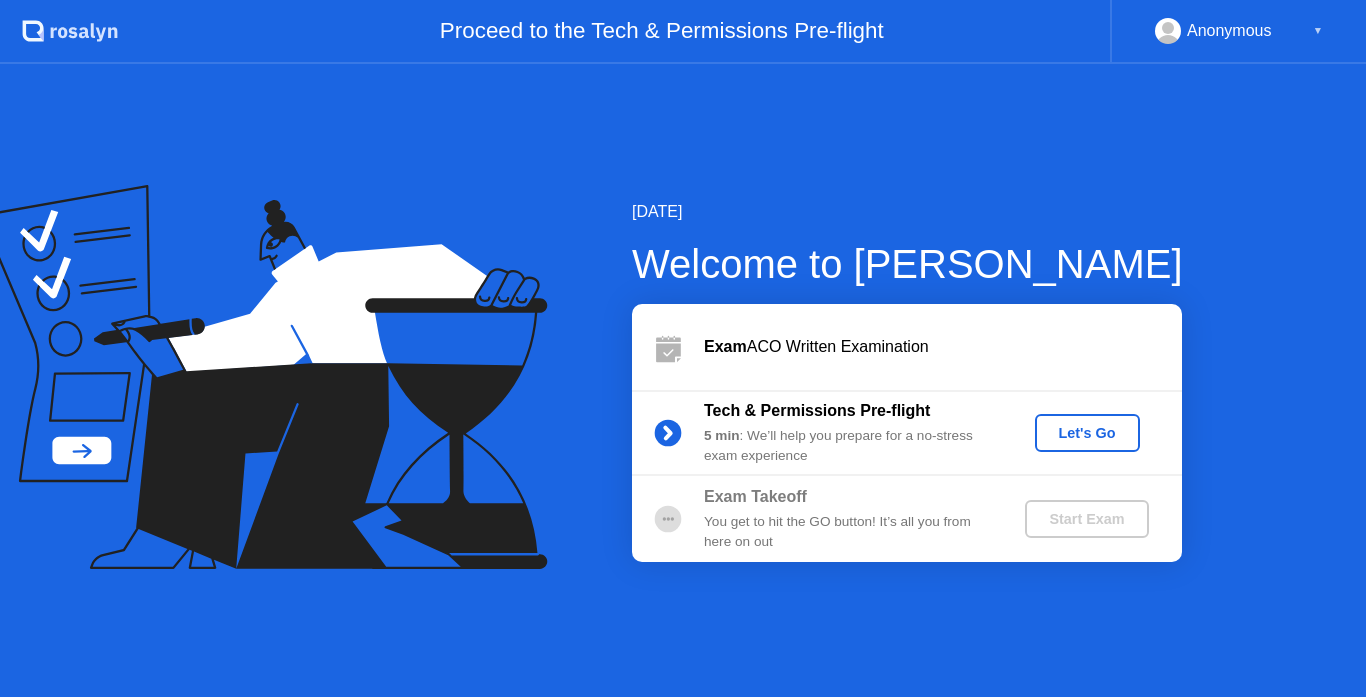 scroll, scrollTop: 0, scrollLeft: 0, axis: both 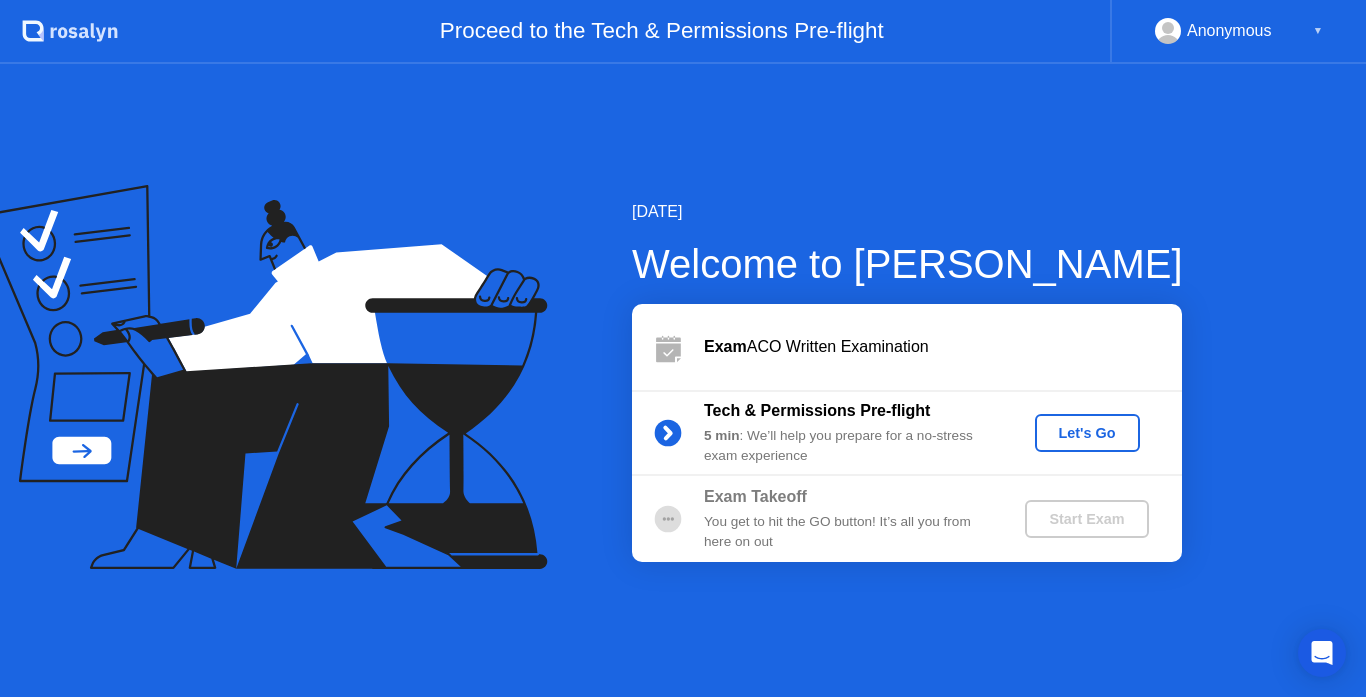 click on "Let's Go" 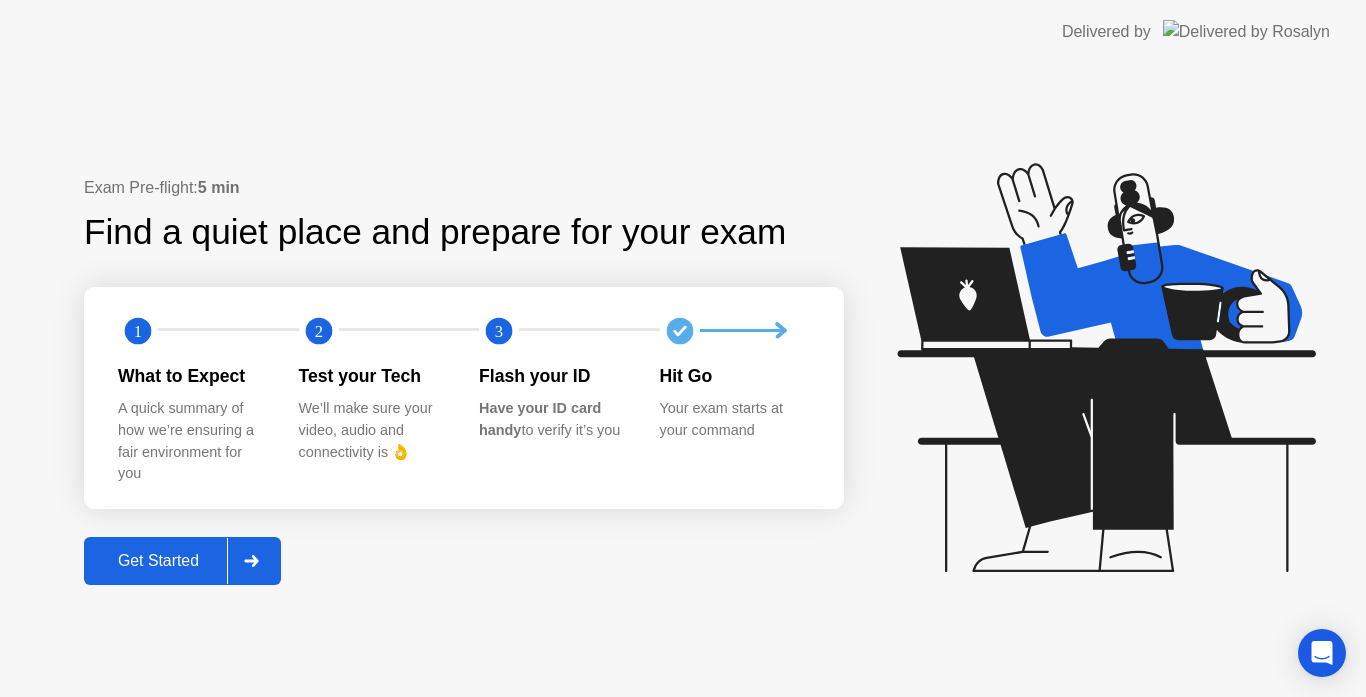 click on "Get Started" 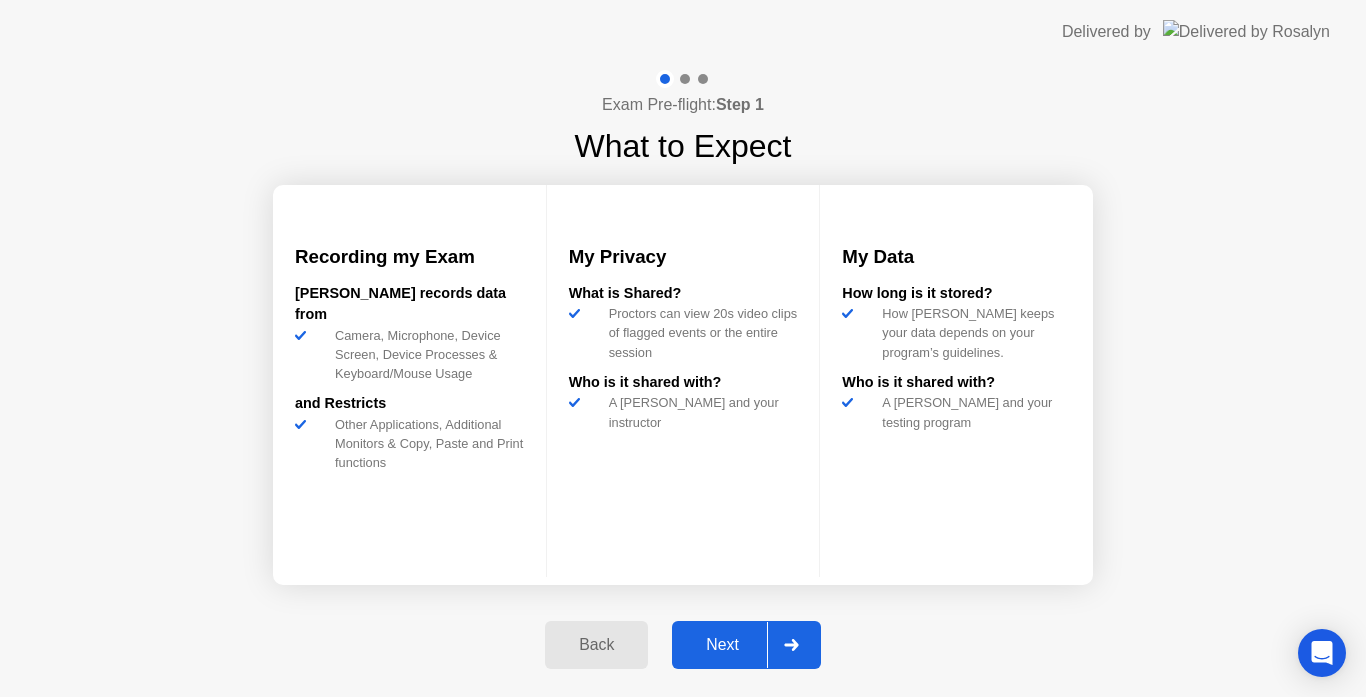 click on "Next" 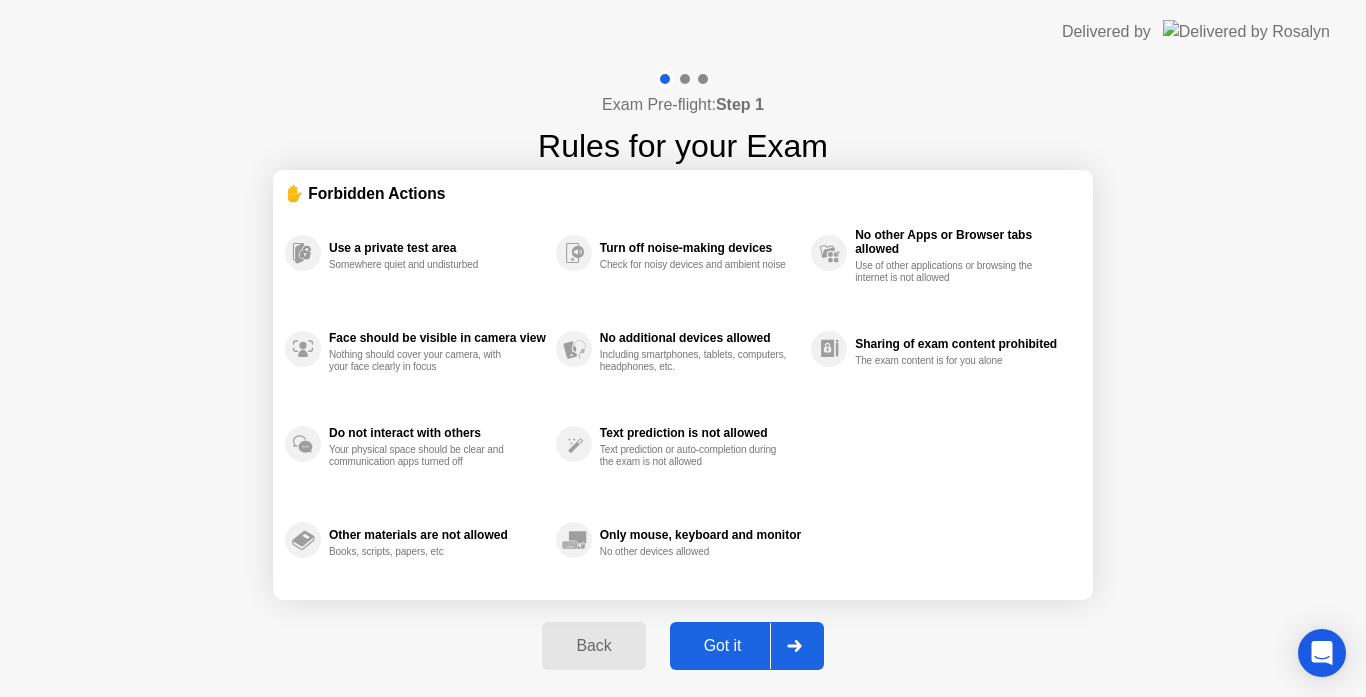 click on "Got it" 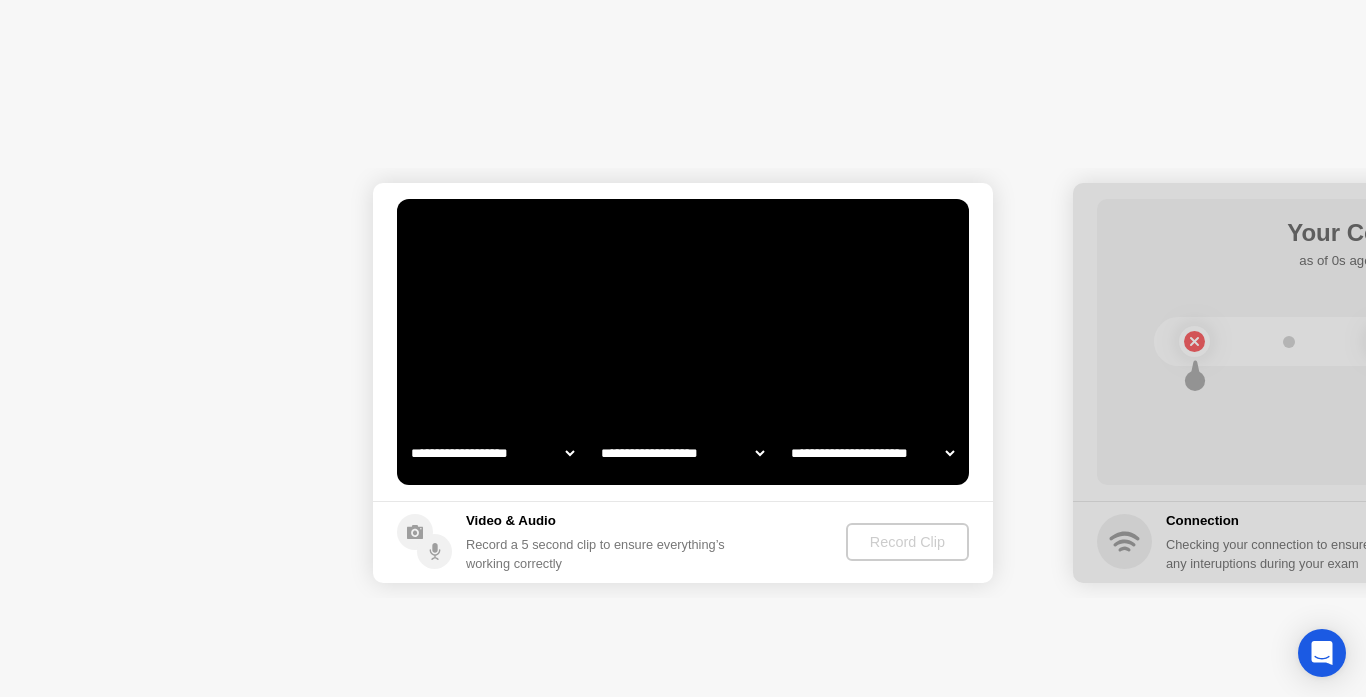 select on "*******" 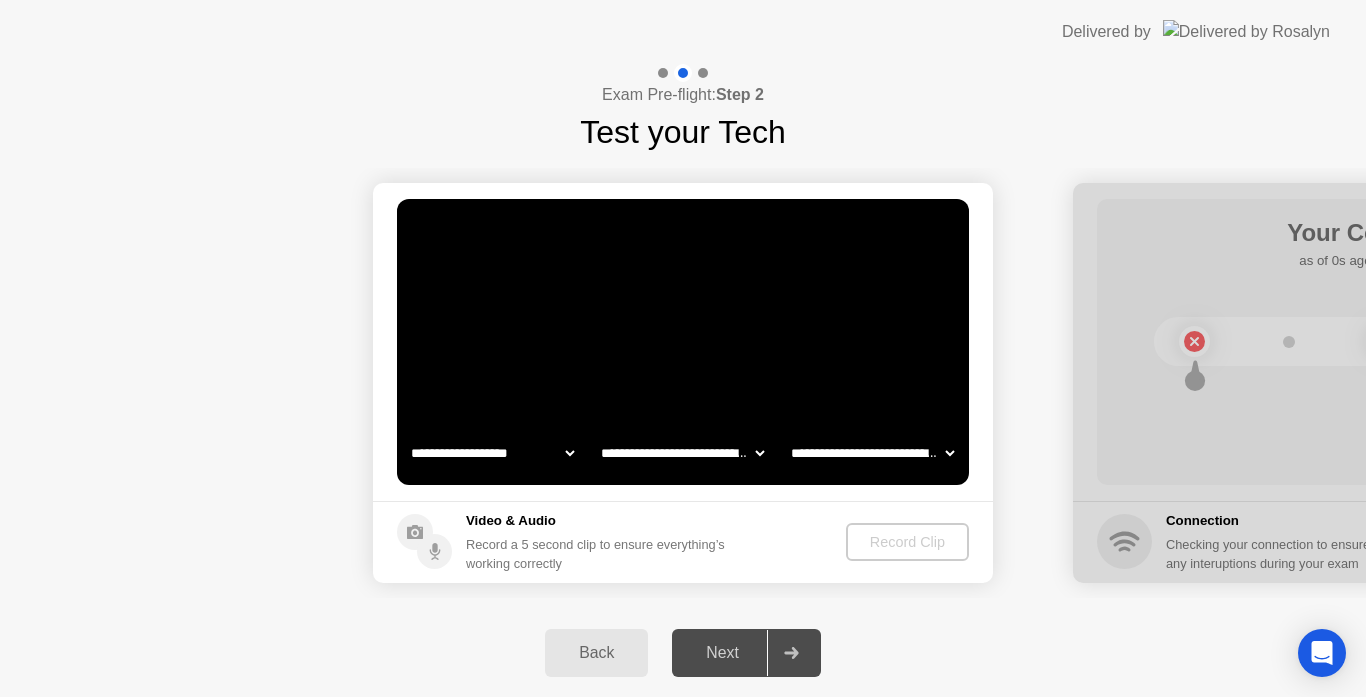 click on "**********" 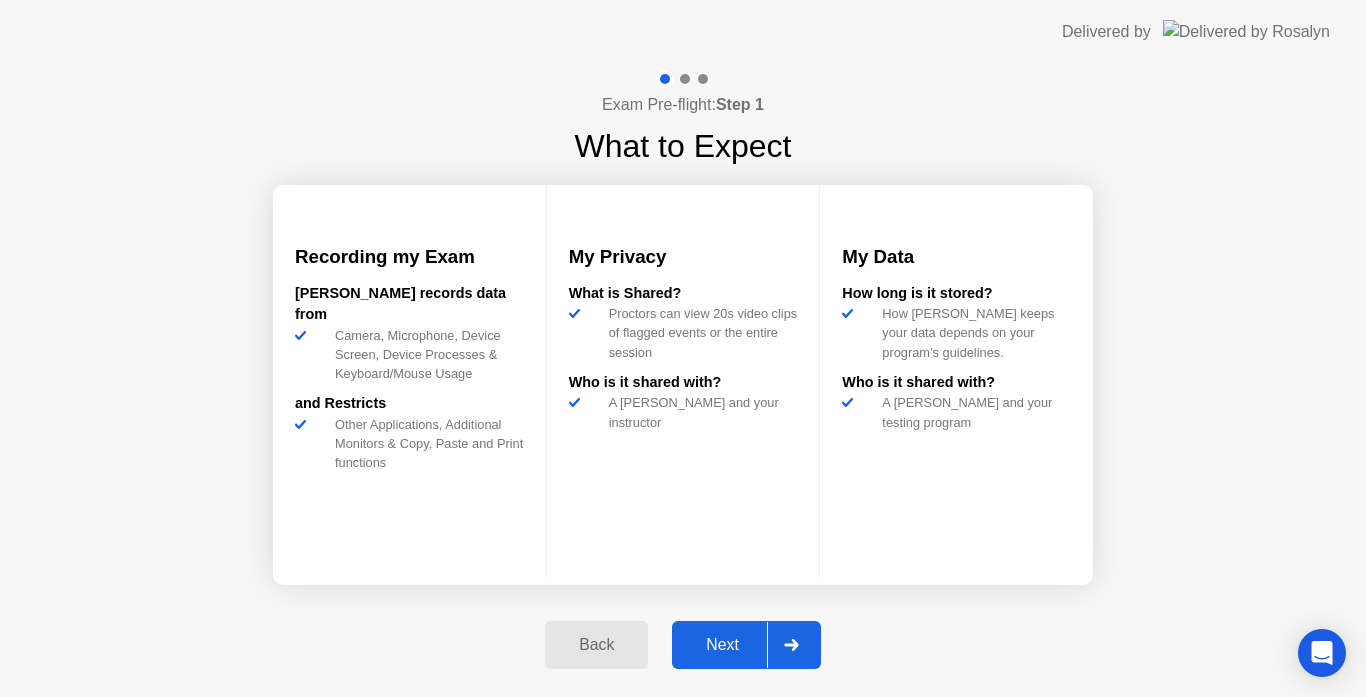 click on "Next" 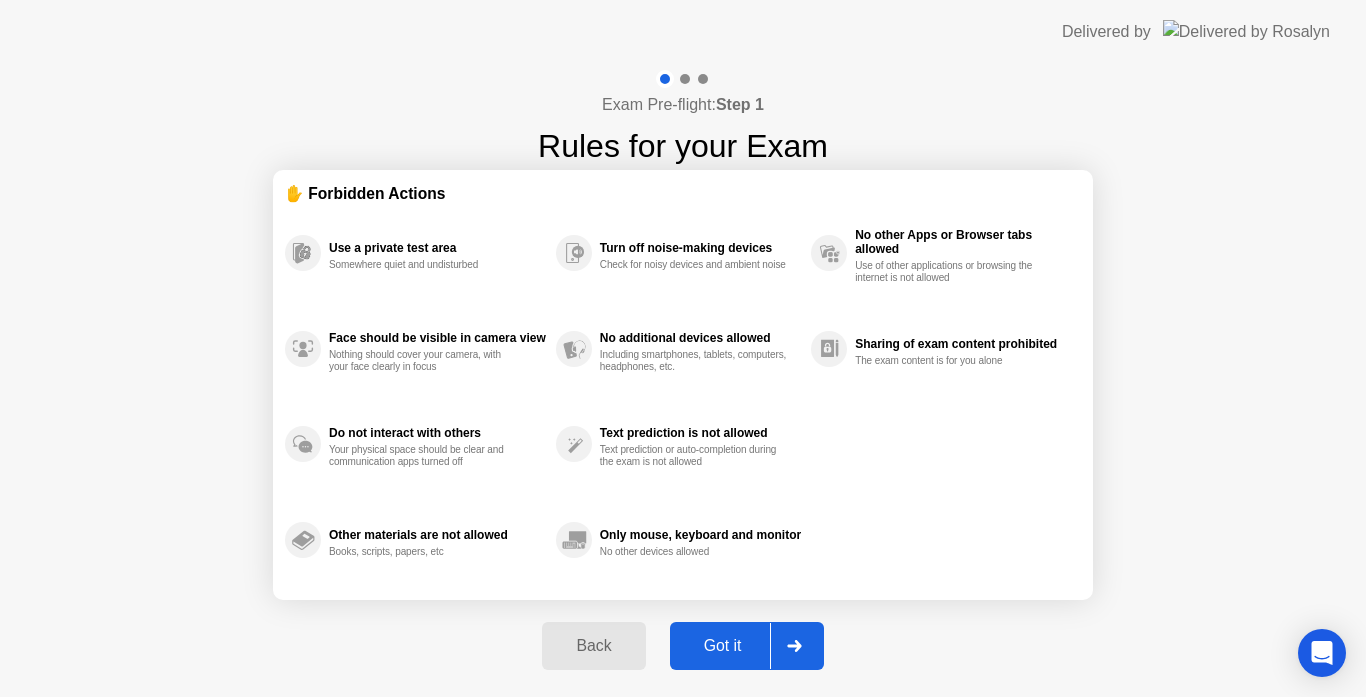 click on "Got it" 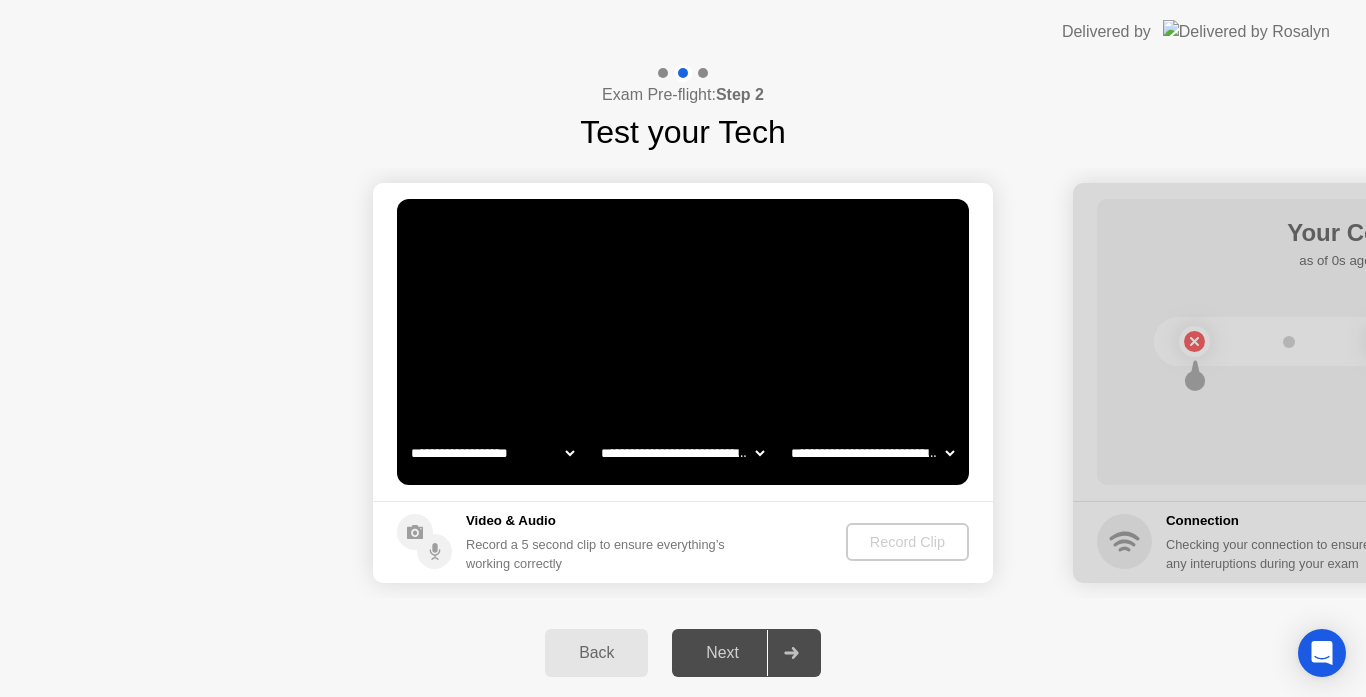 click on "**********" 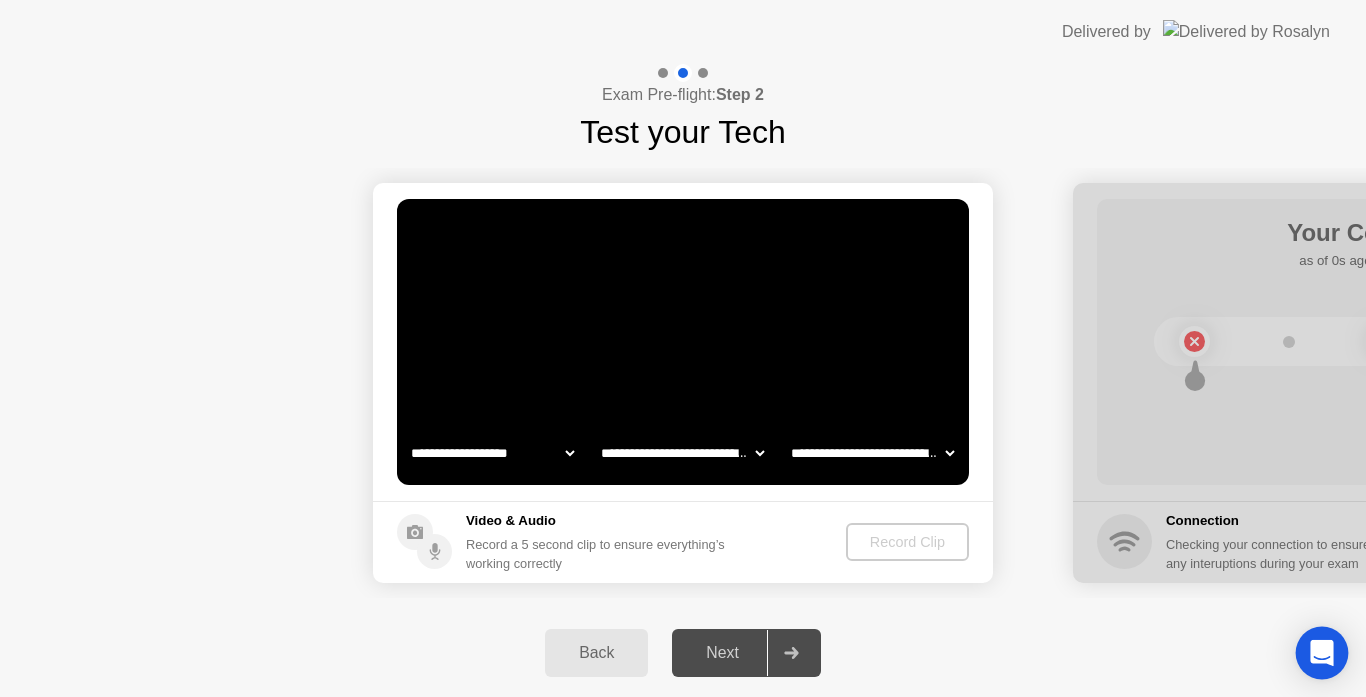click at bounding box center [1322, 653] 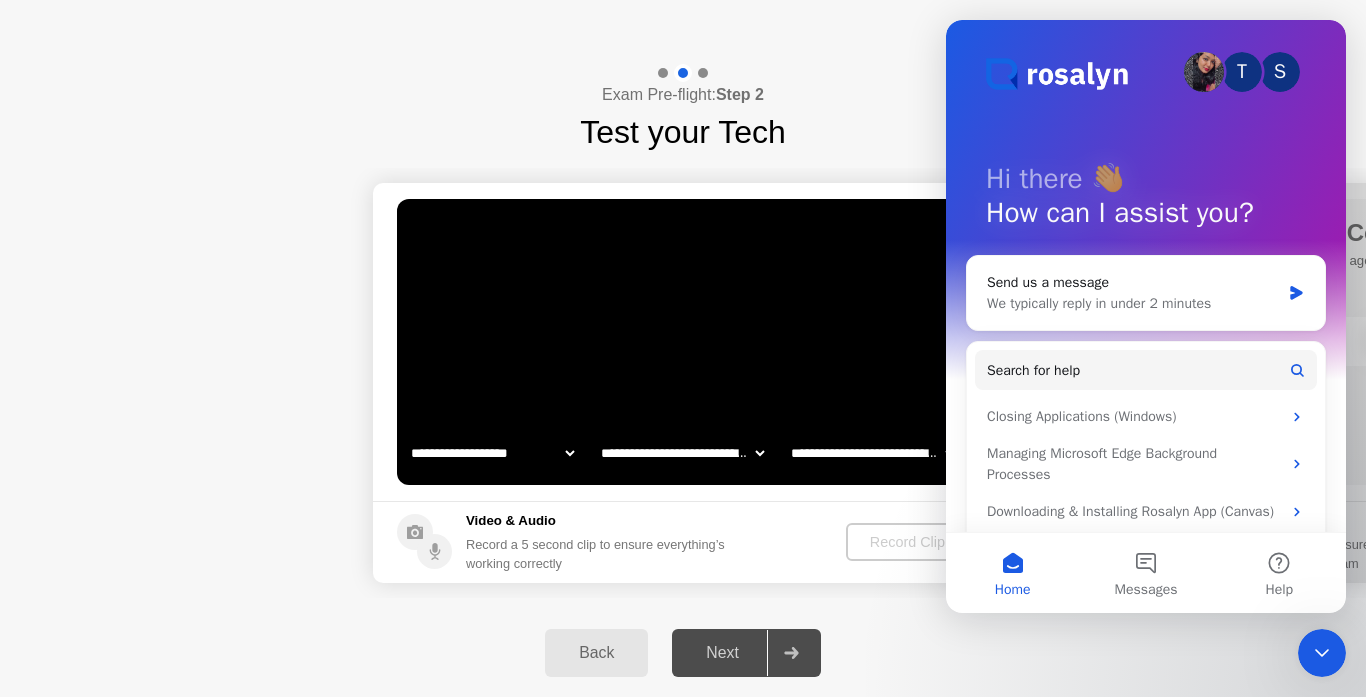scroll, scrollTop: 0, scrollLeft: 0, axis: both 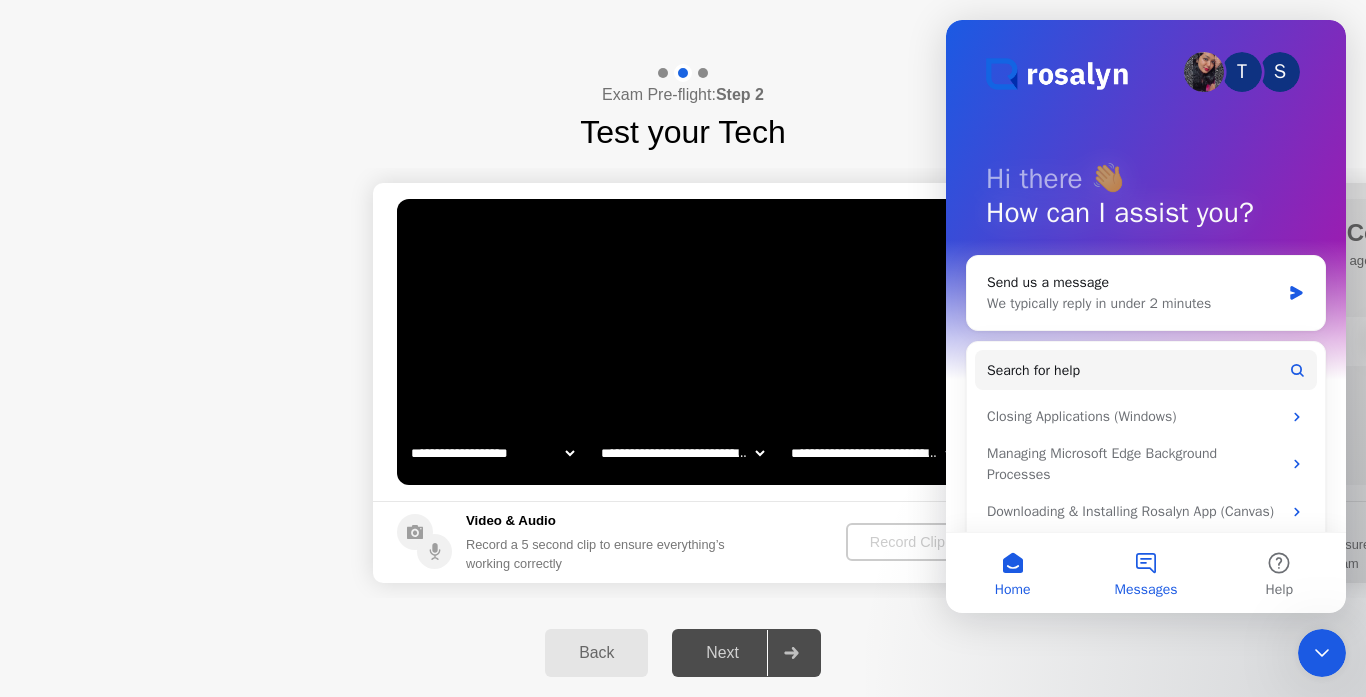 click on "Messages" at bounding box center [1145, 573] 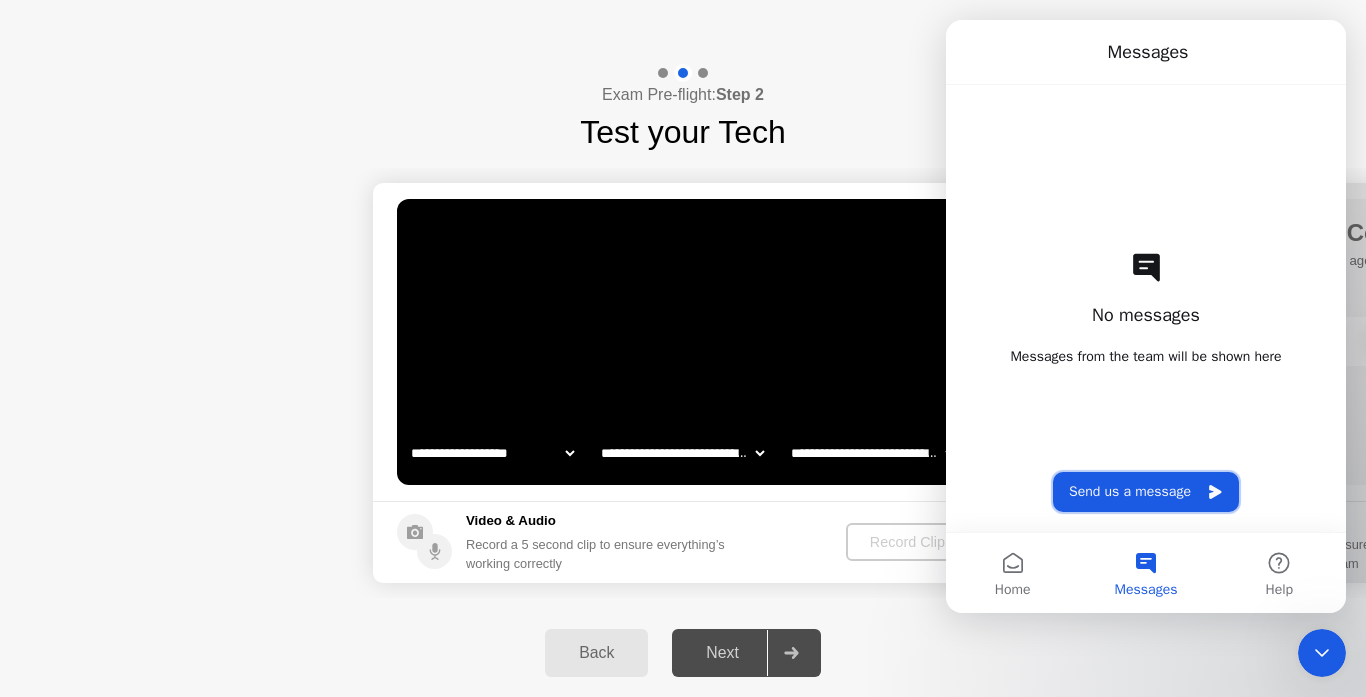 click on "Send us a message" at bounding box center (1146, 492) 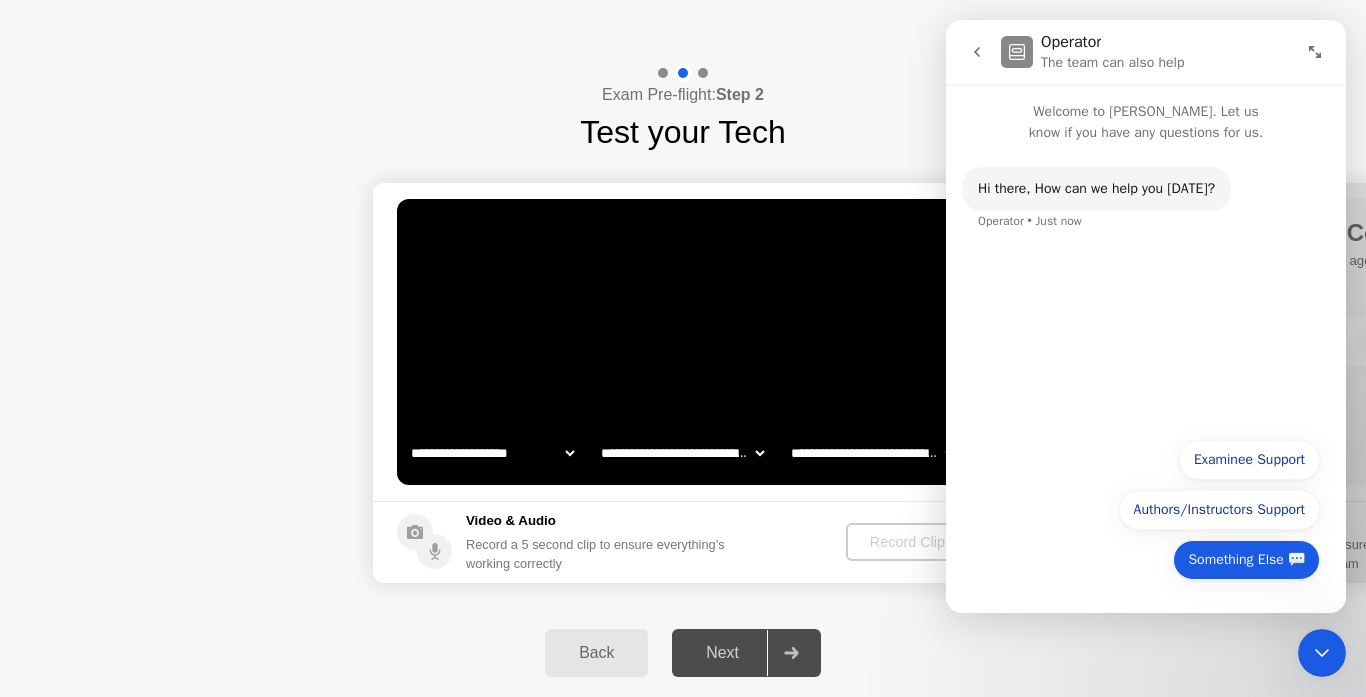 click on "Something Else 💬" at bounding box center [1246, 560] 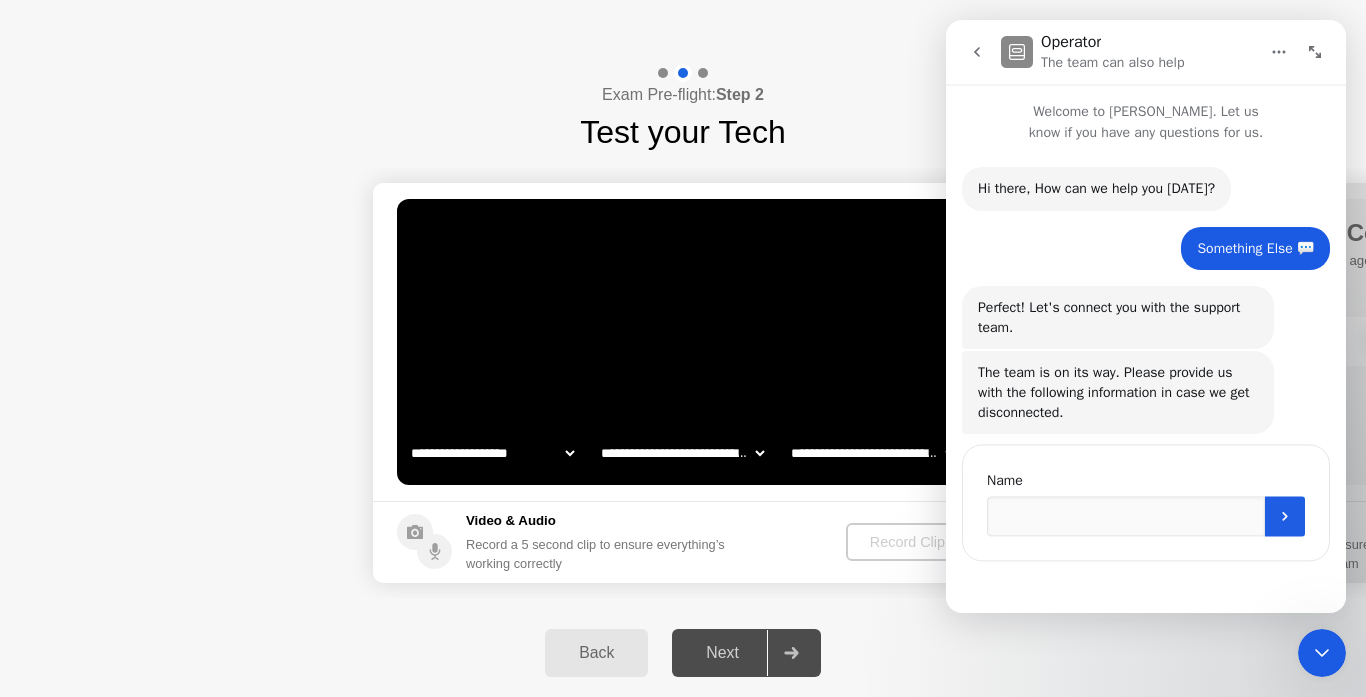 scroll, scrollTop: 1, scrollLeft: 0, axis: vertical 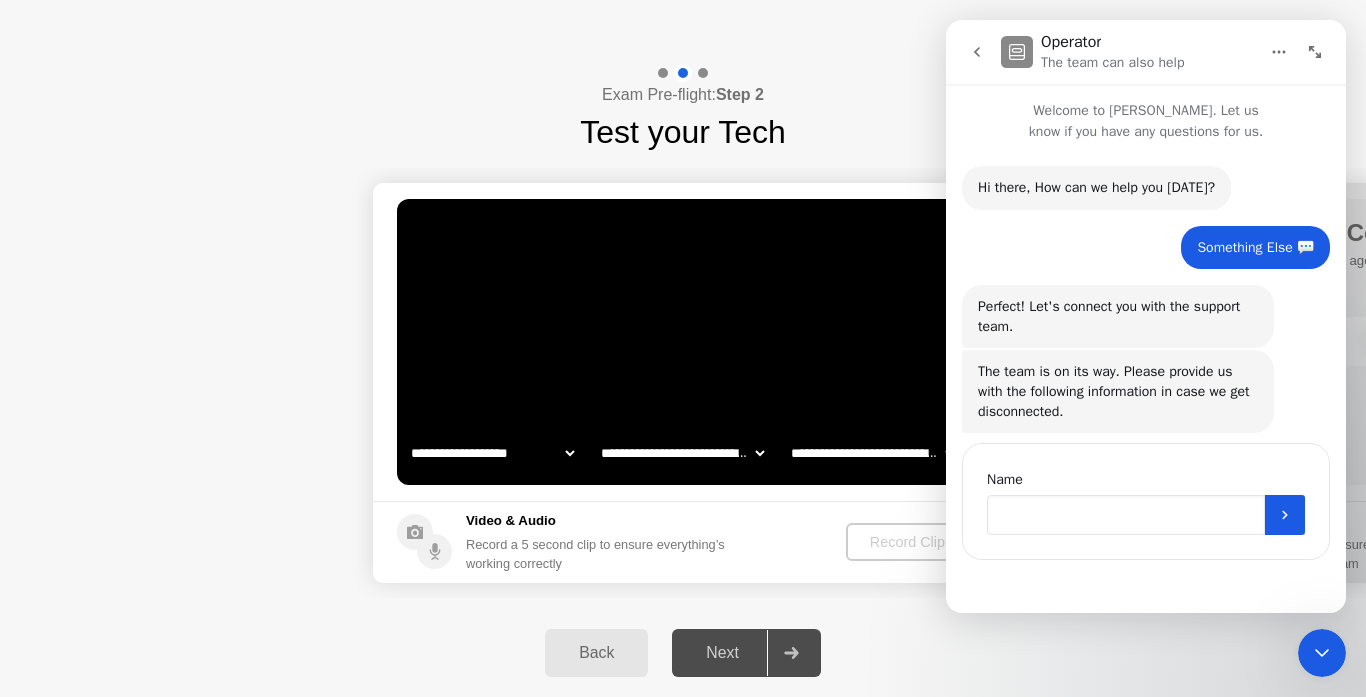 click at bounding box center [1126, 515] 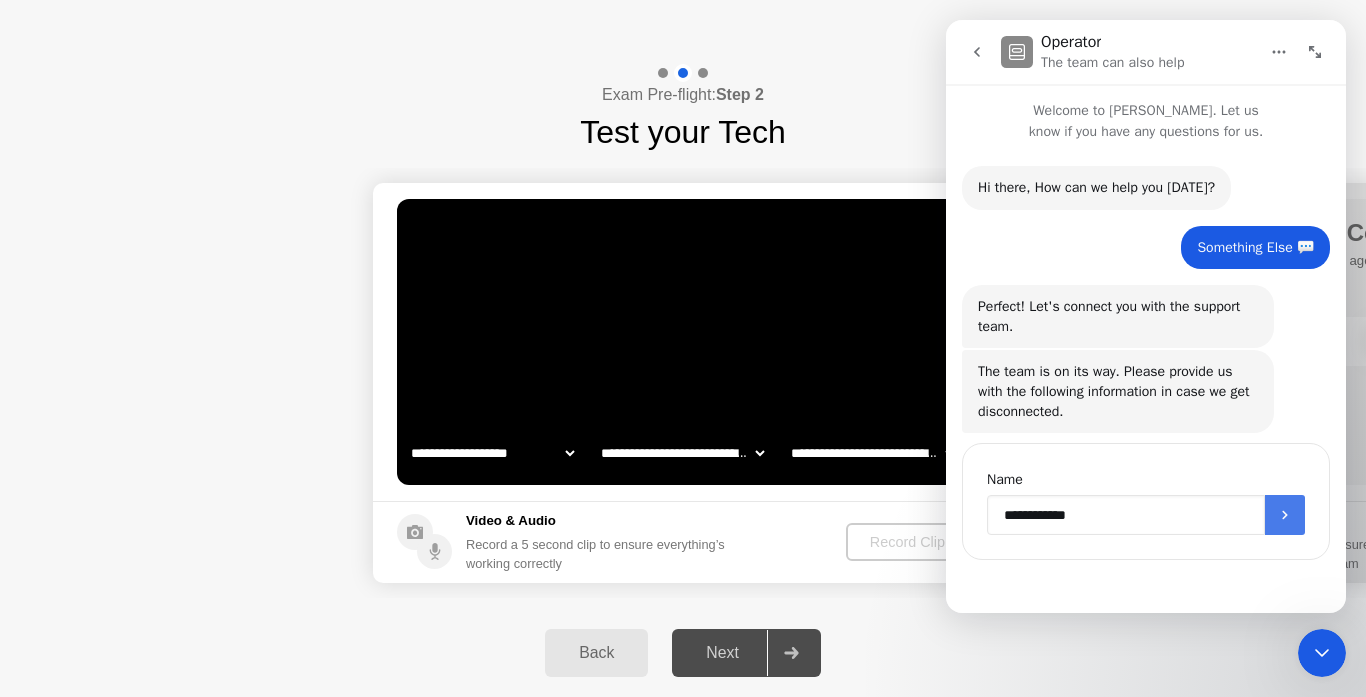 type on "**********" 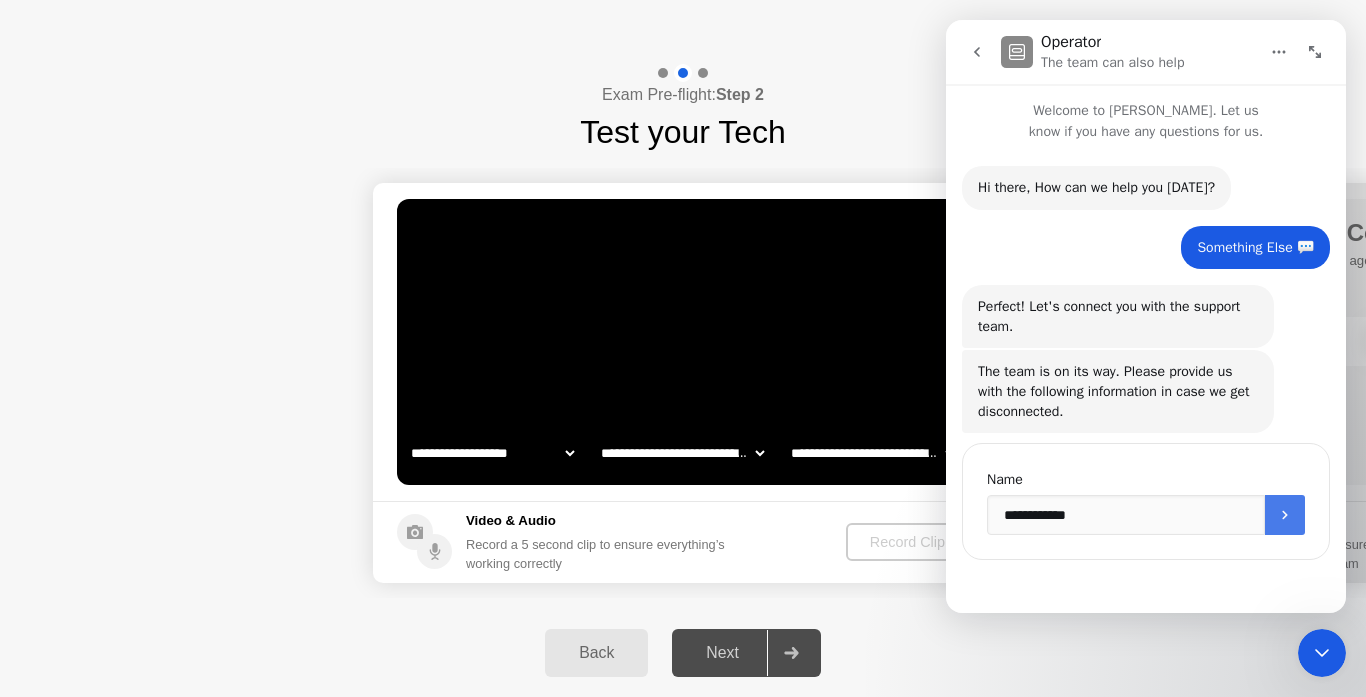 click 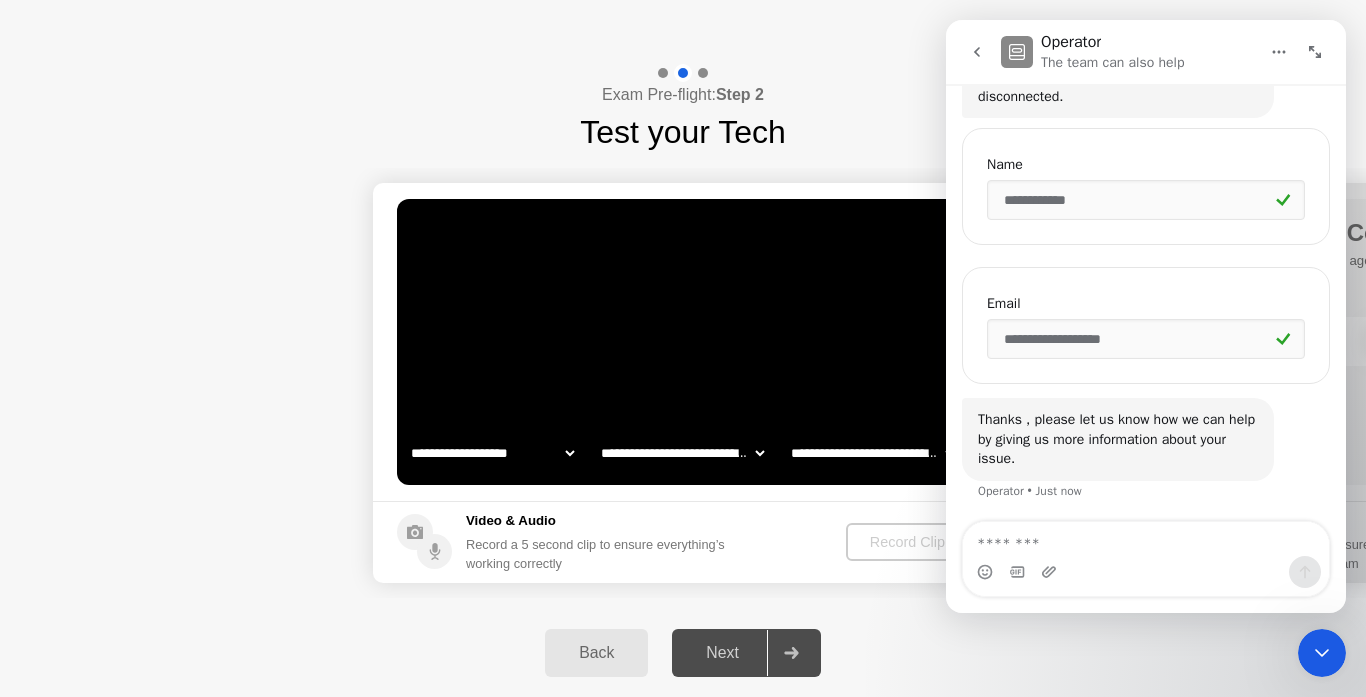 scroll, scrollTop: 317, scrollLeft: 0, axis: vertical 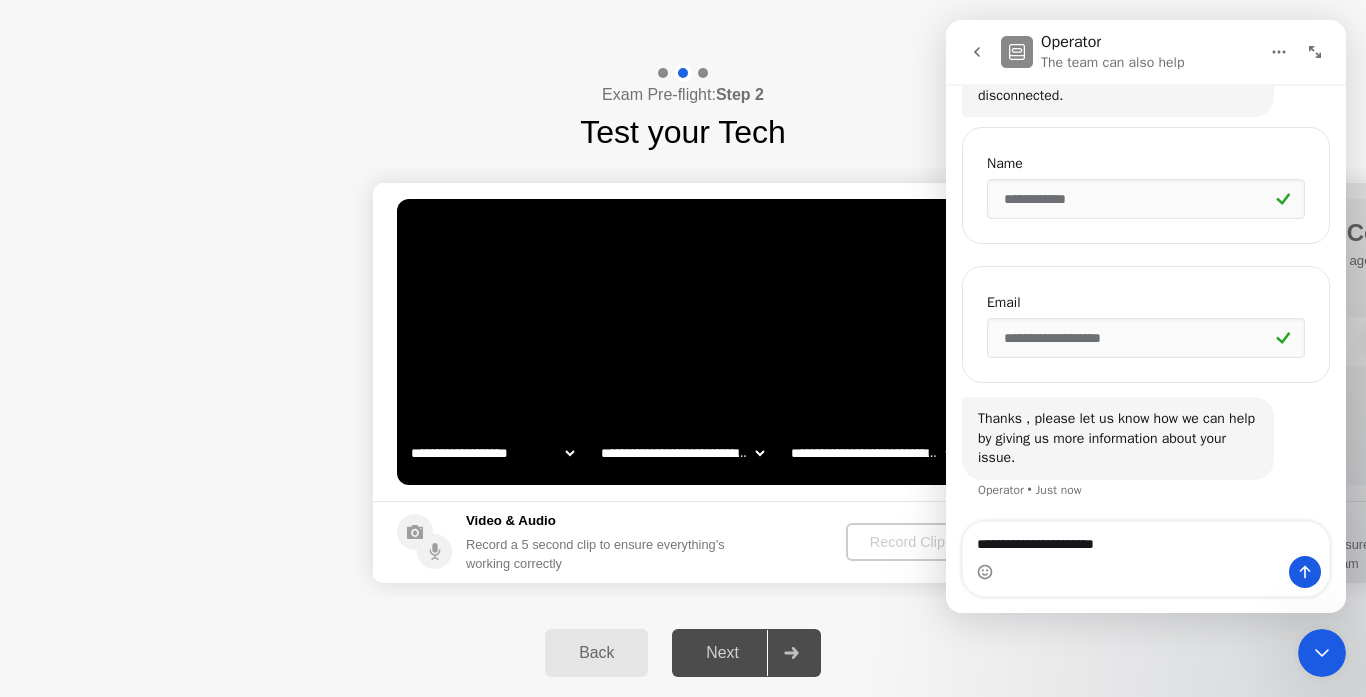 type on "**********" 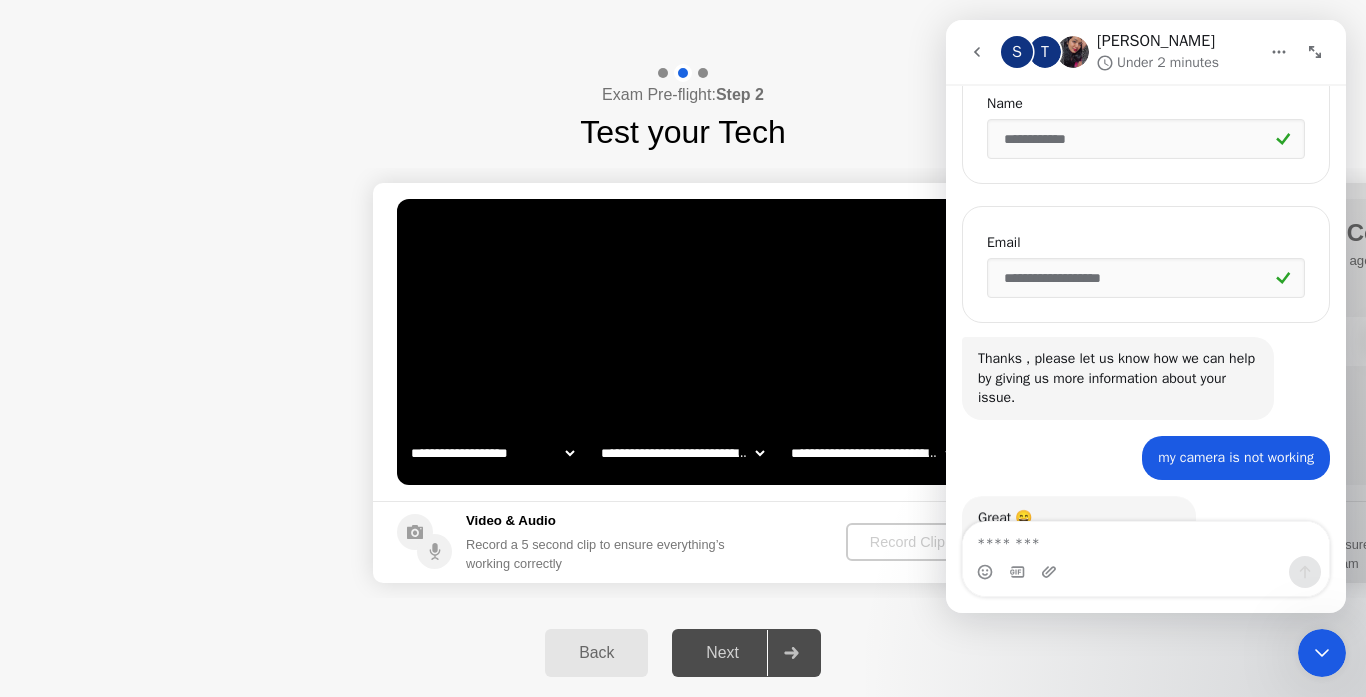 scroll, scrollTop: 456, scrollLeft: 0, axis: vertical 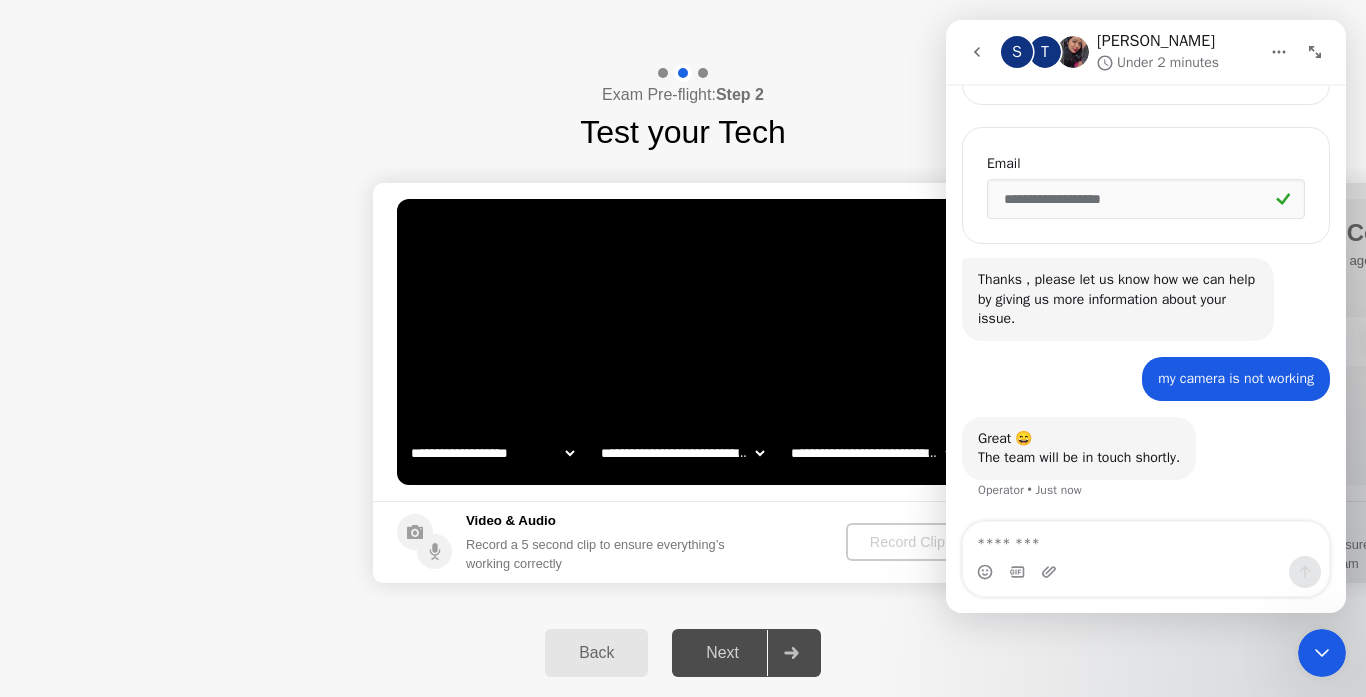 click on "**********" 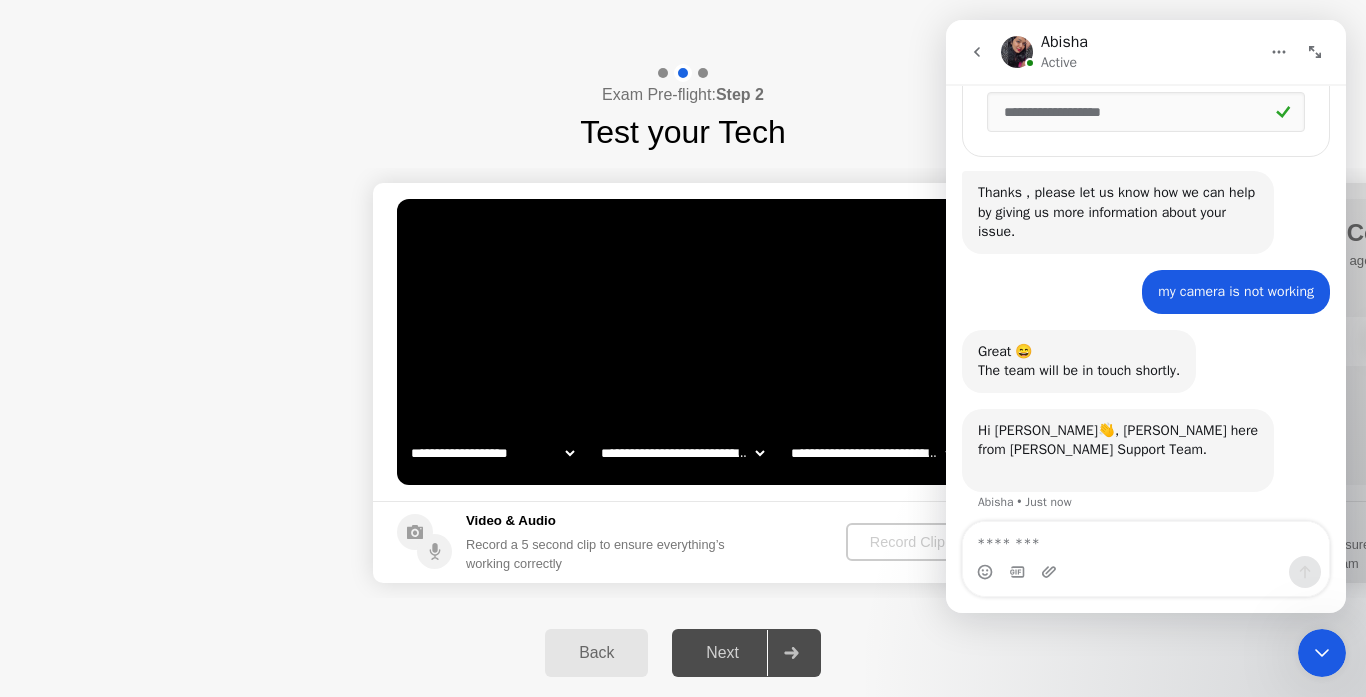 scroll, scrollTop: 555, scrollLeft: 0, axis: vertical 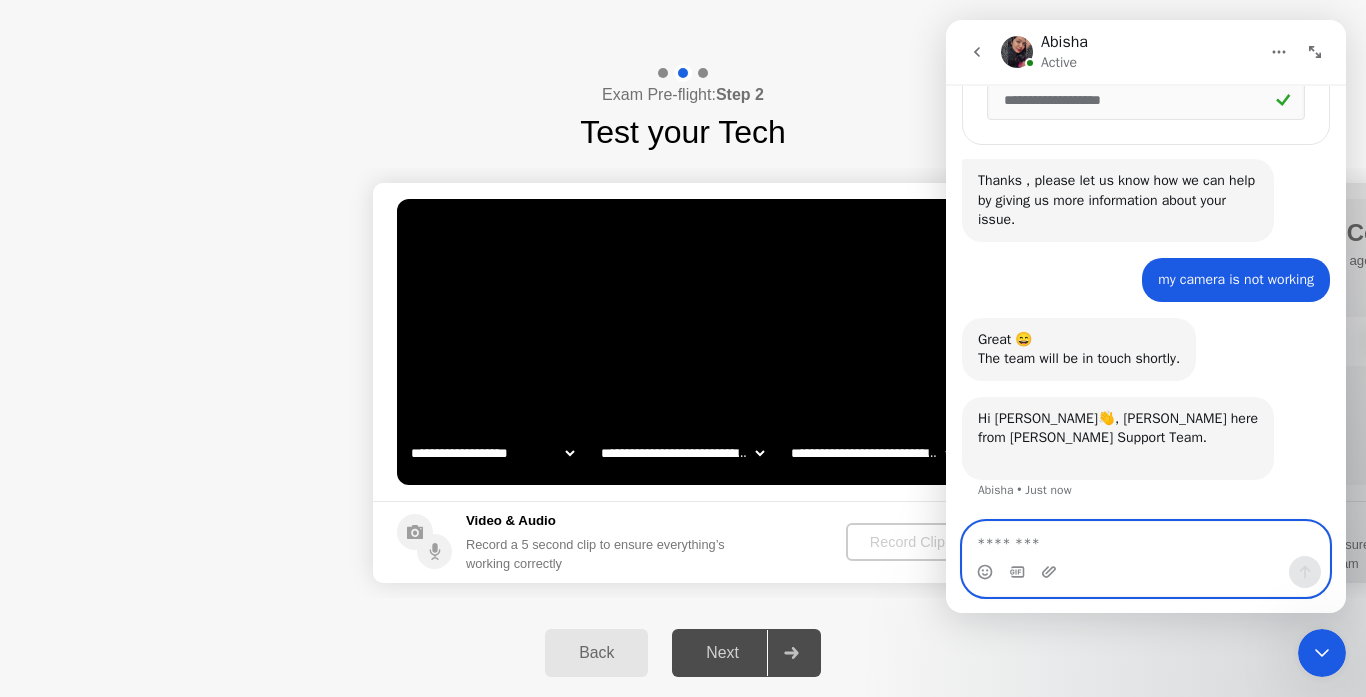 click at bounding box center (1146, 539) 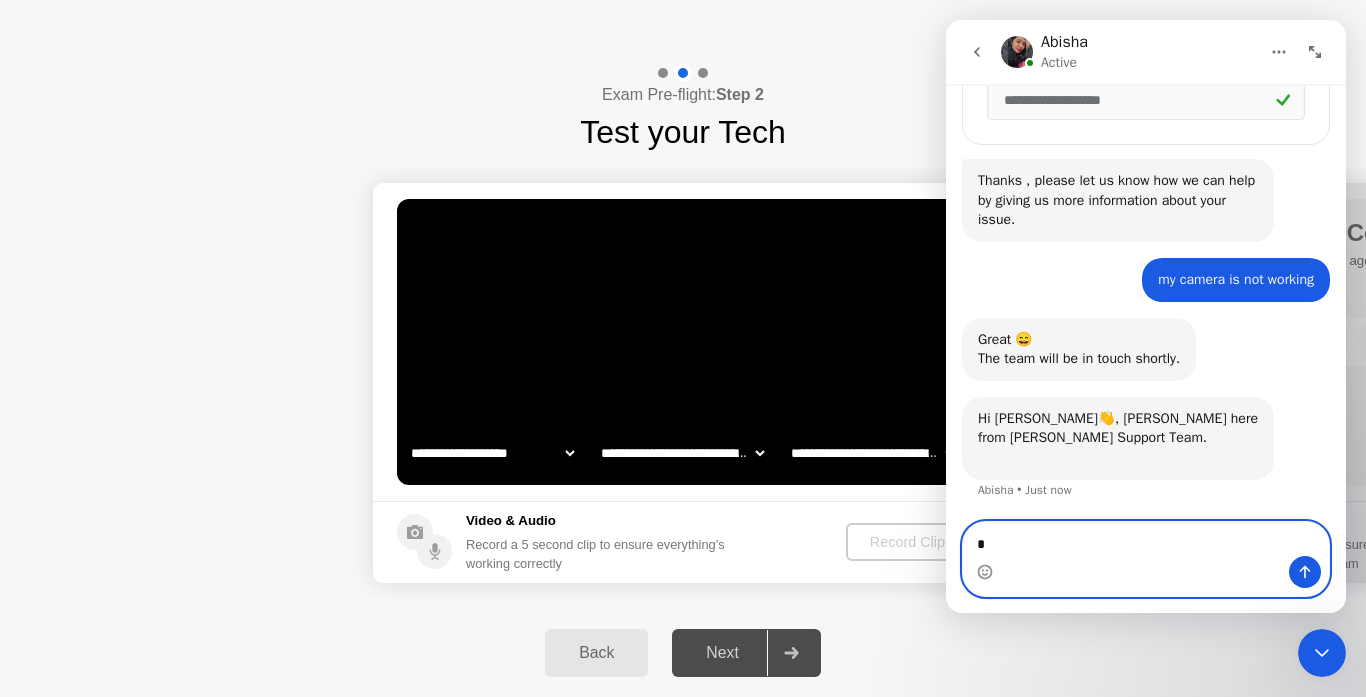 type on "**" 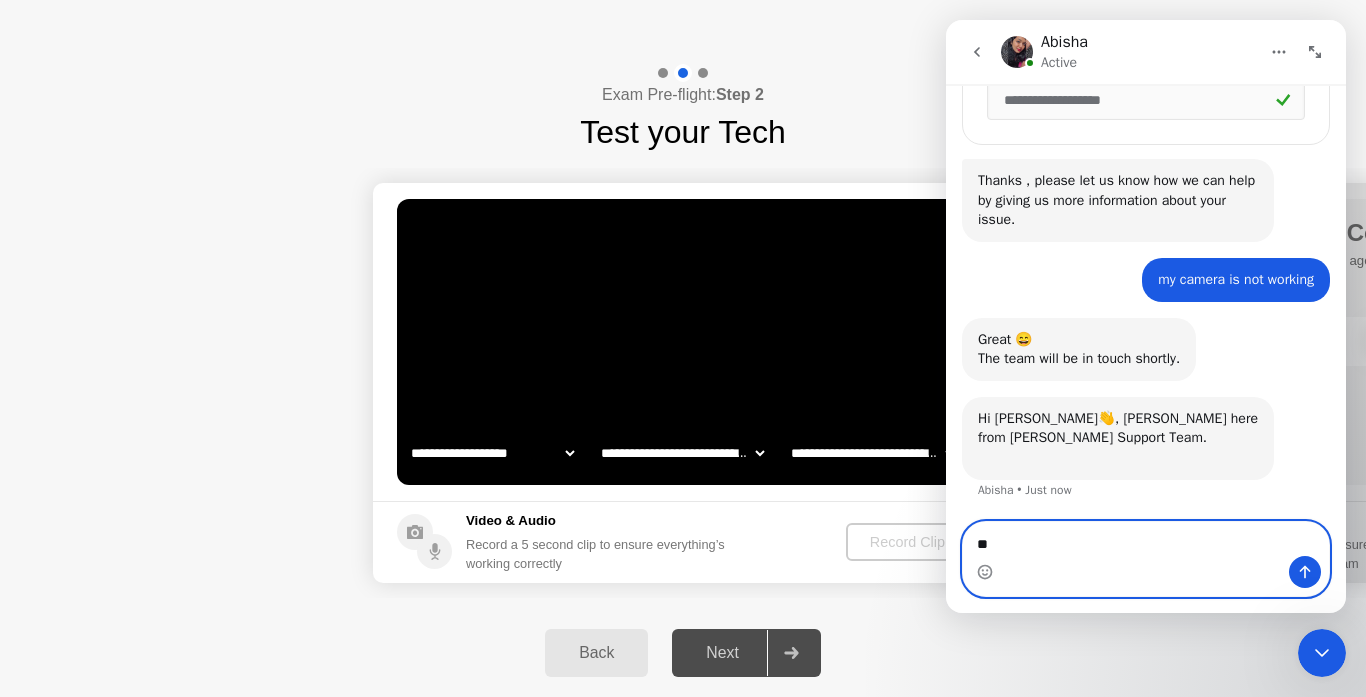 type 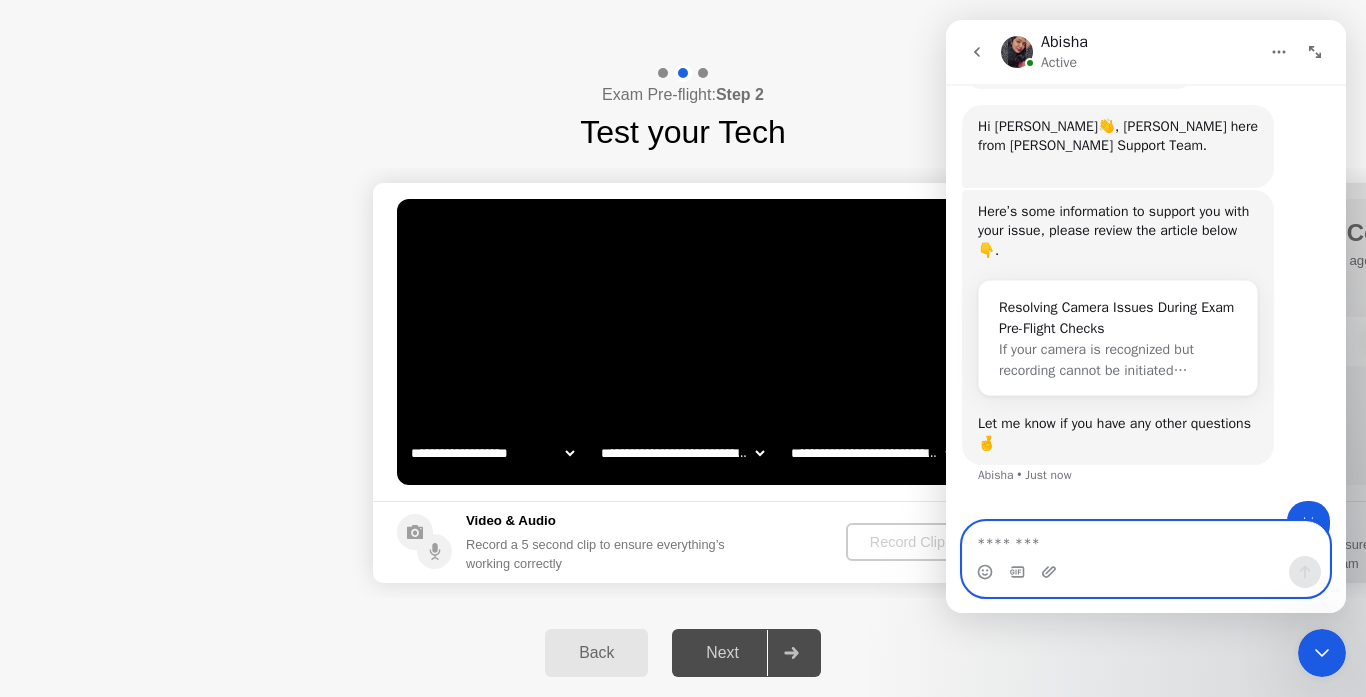 scroll, scrollTop: 892, scrollLeft: 0, axis: vertical 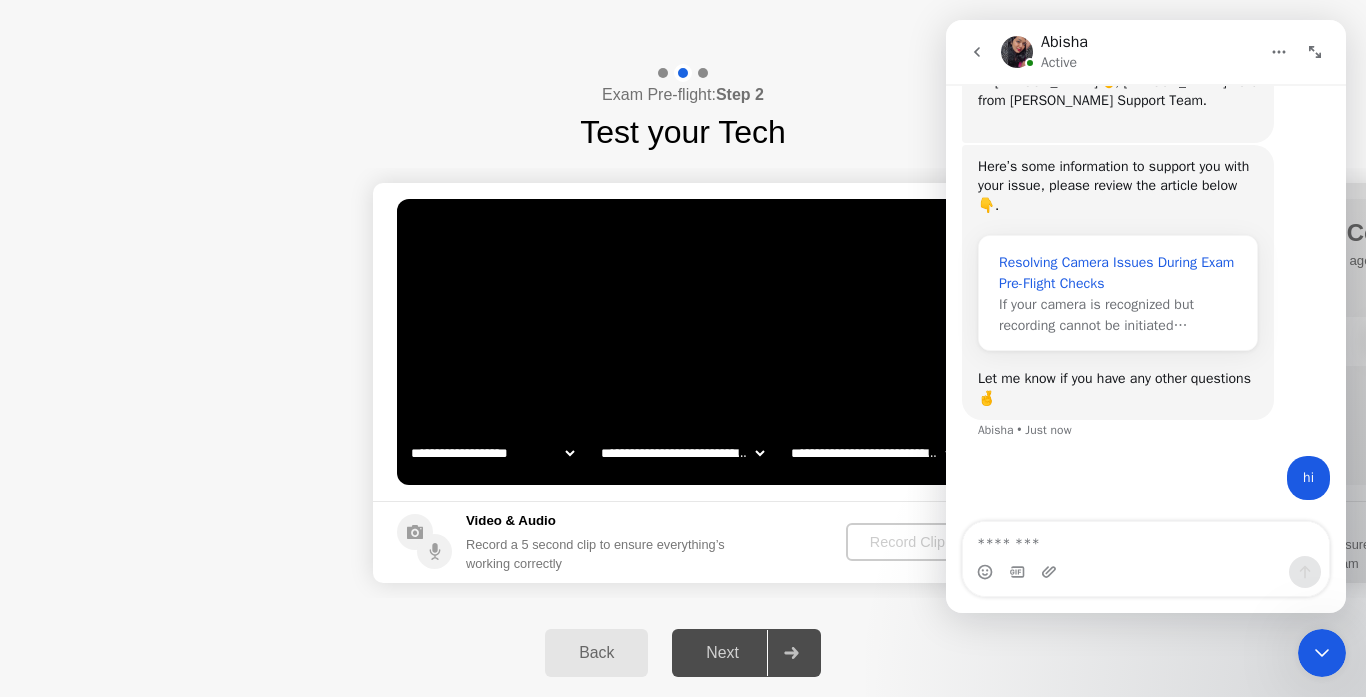 click on "Resolving Camera Issues During Exam Pre-Flight Checks" at bounding box center [1118, 273] 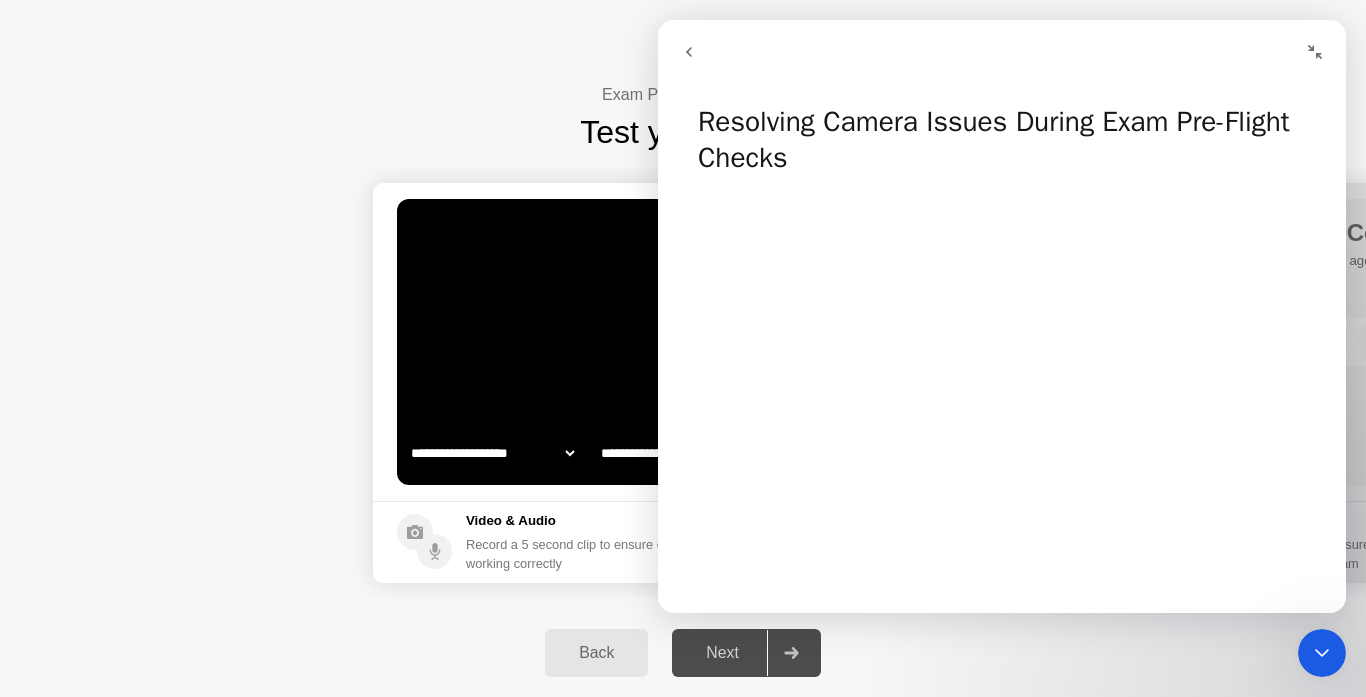 drag, startPoint x: 1335, startPoint y: 131, endPoint x: 1333, endPoint y: 196, distance: 65.03076 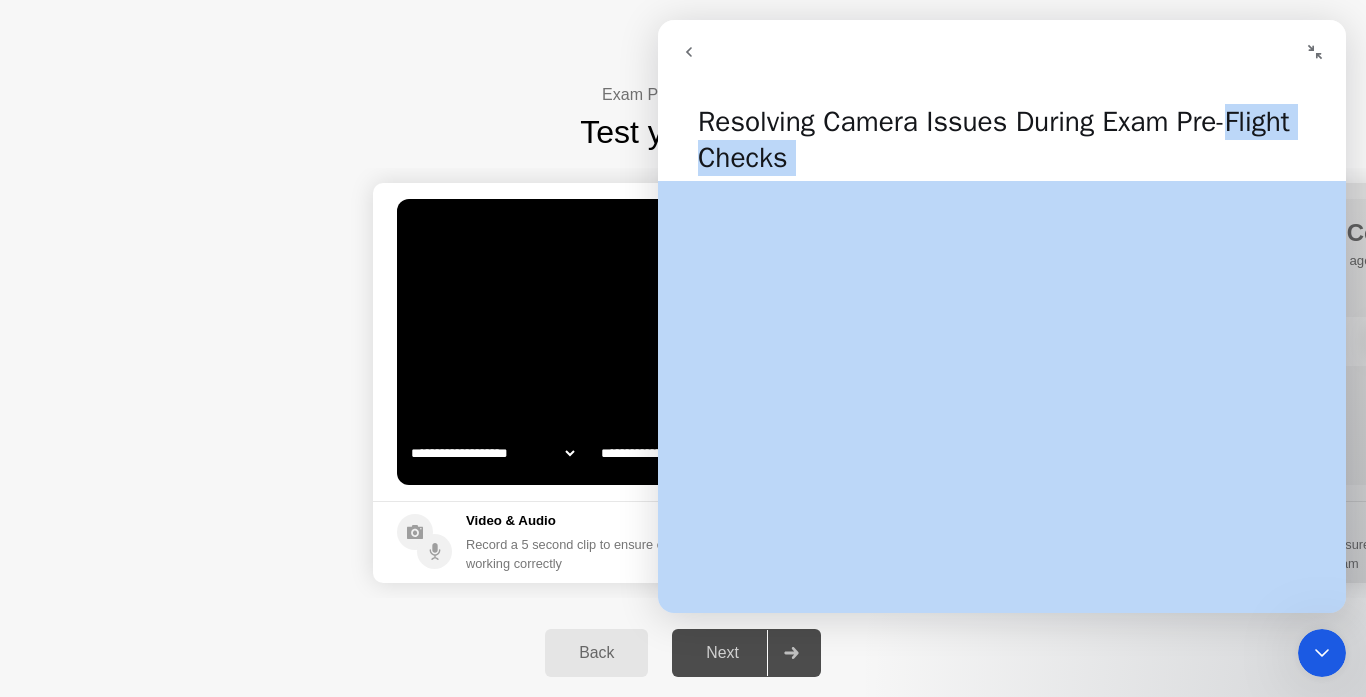click on "Resolving Camera Issues During Exam Pre-Flight Checks" at bounding box center (1002, 132) 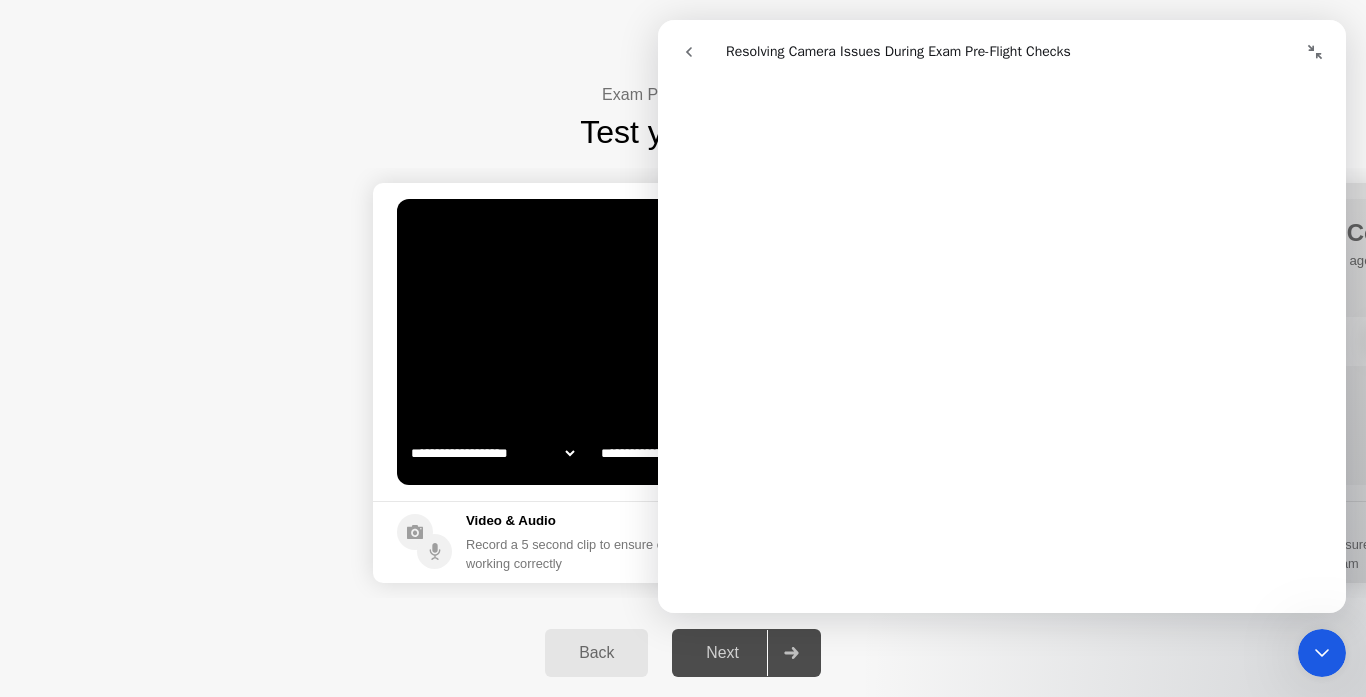 scroll, scrollTop: 683, scrollLeft: 0, axis: vertical 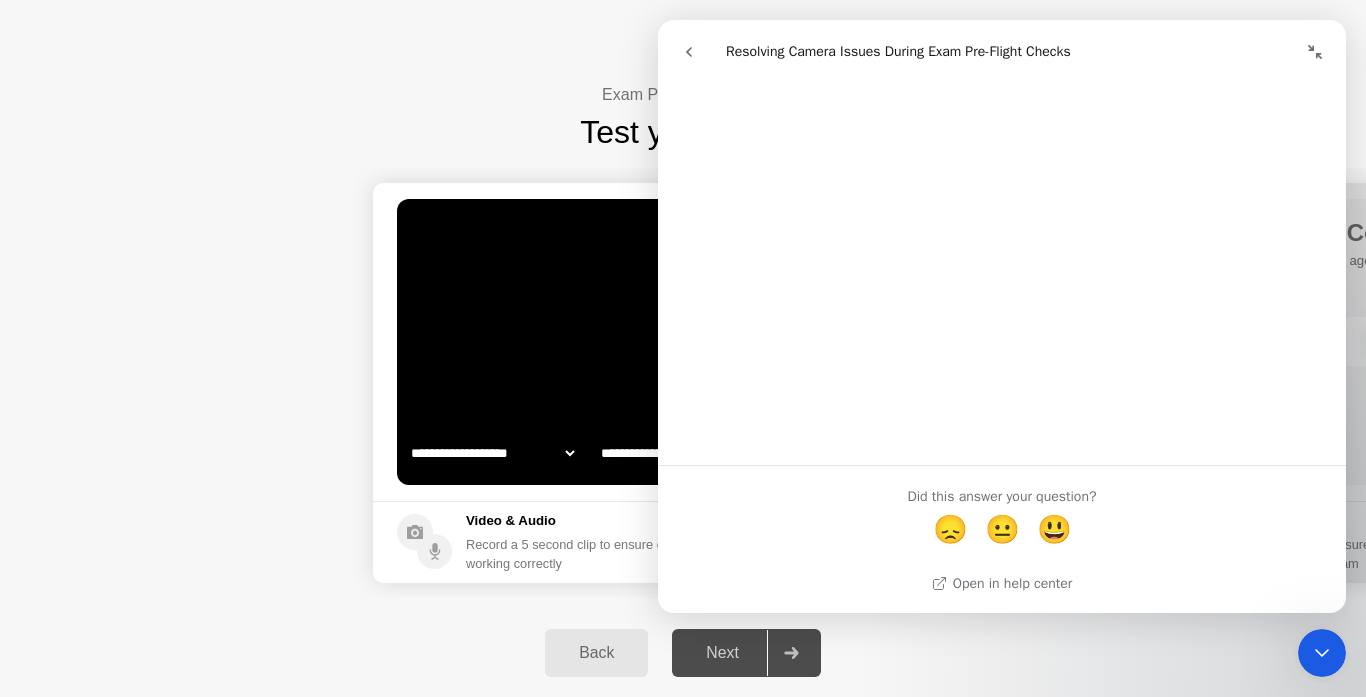click on "Test your Tech" 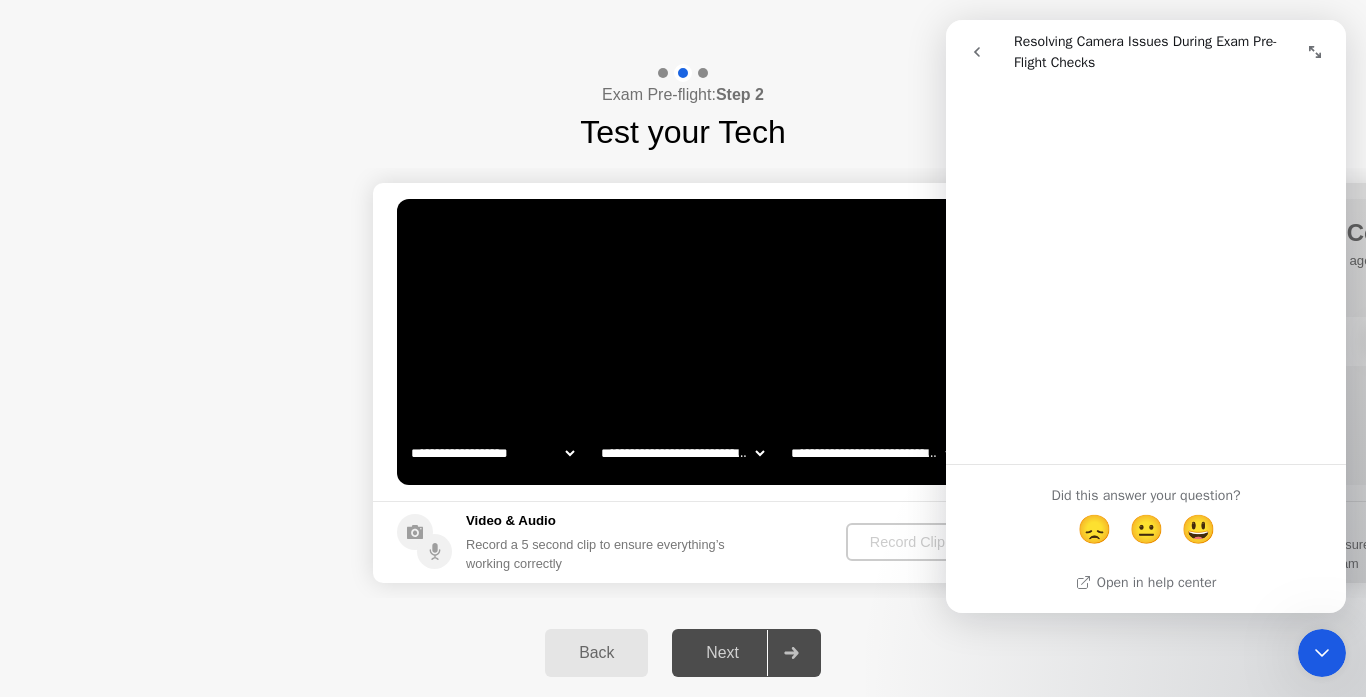 scroll, scrollTop: 1494, scrollLeft: 0, axis: vertical 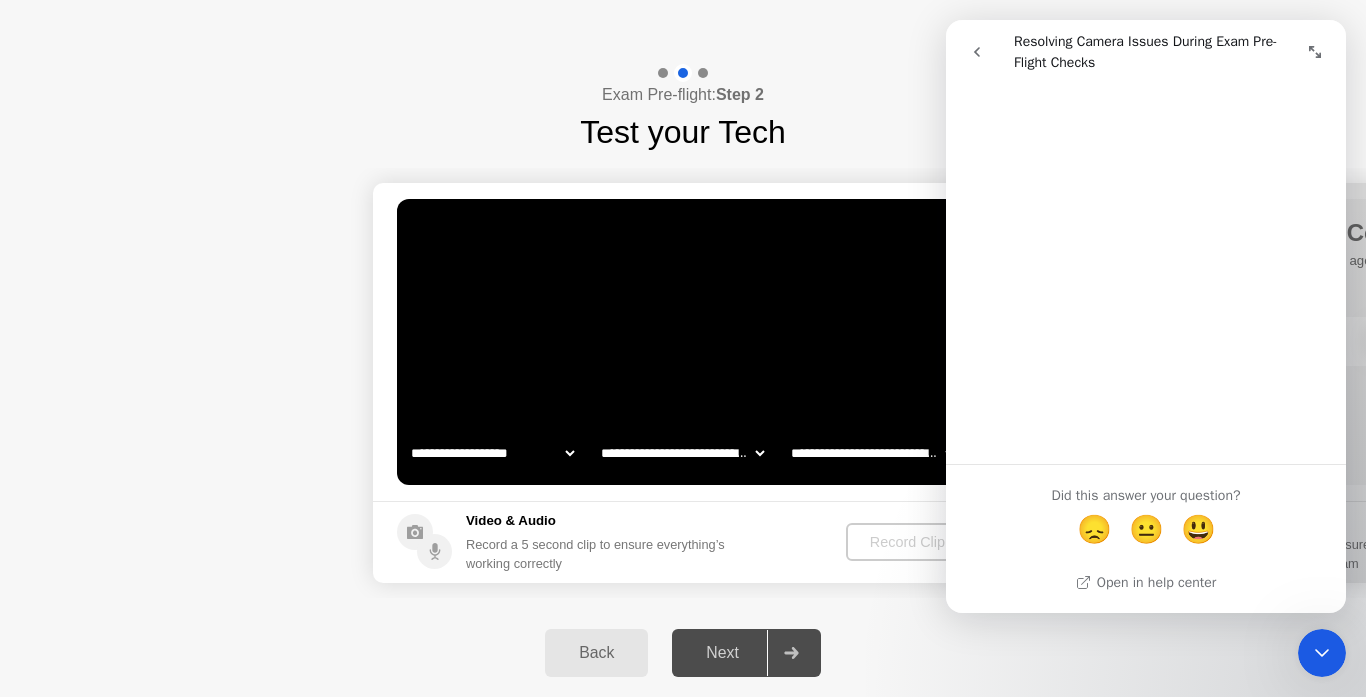 drag, startPoint x: 983, startPoint y: 59, endPoint x: 1844, endPoint y: 134, distance: 864.2604 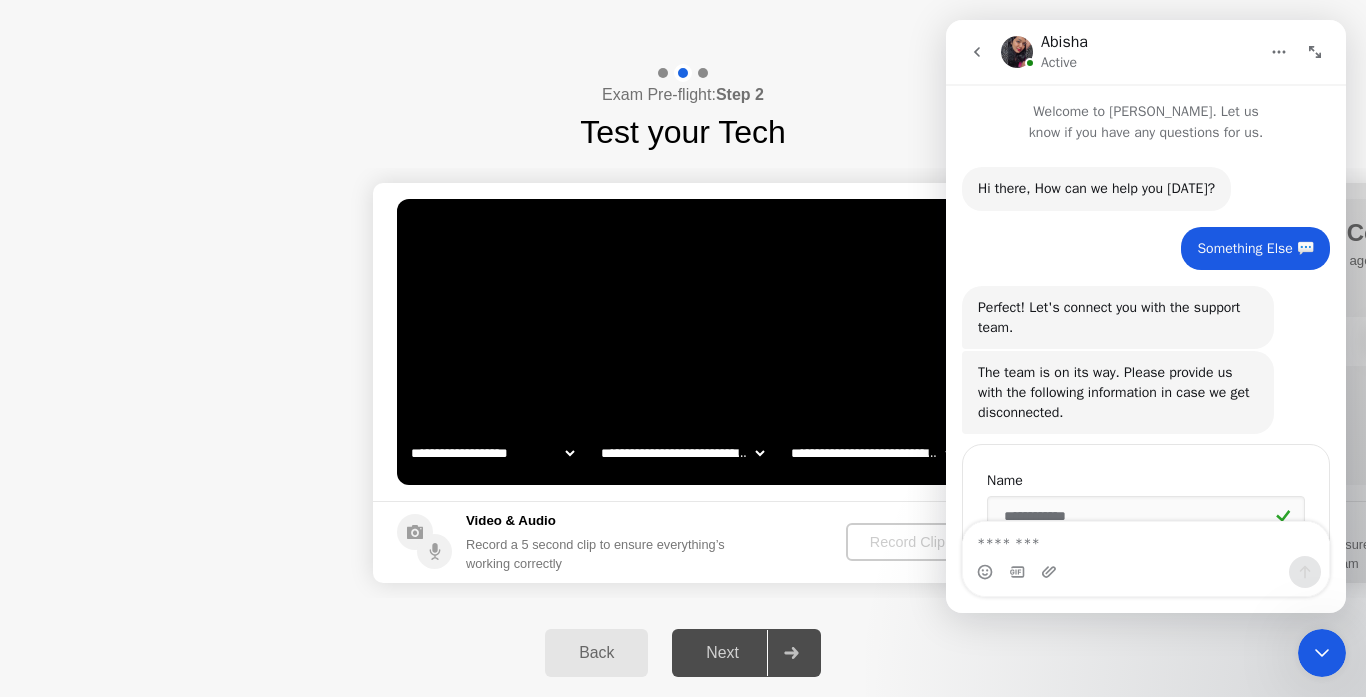 click on "Exam Pre-flight:  Step 2 Test your Tech" 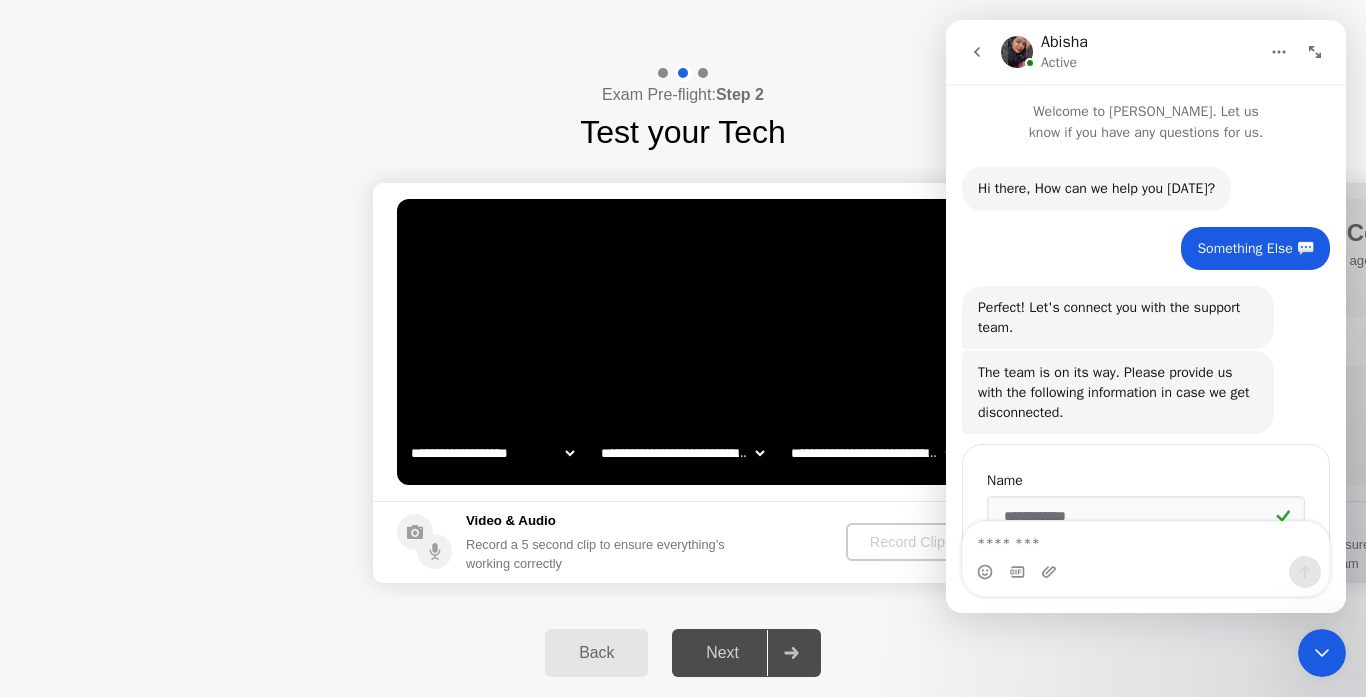 scroll, scrollTop: 892, scrollLeft: 0, axis: vertical 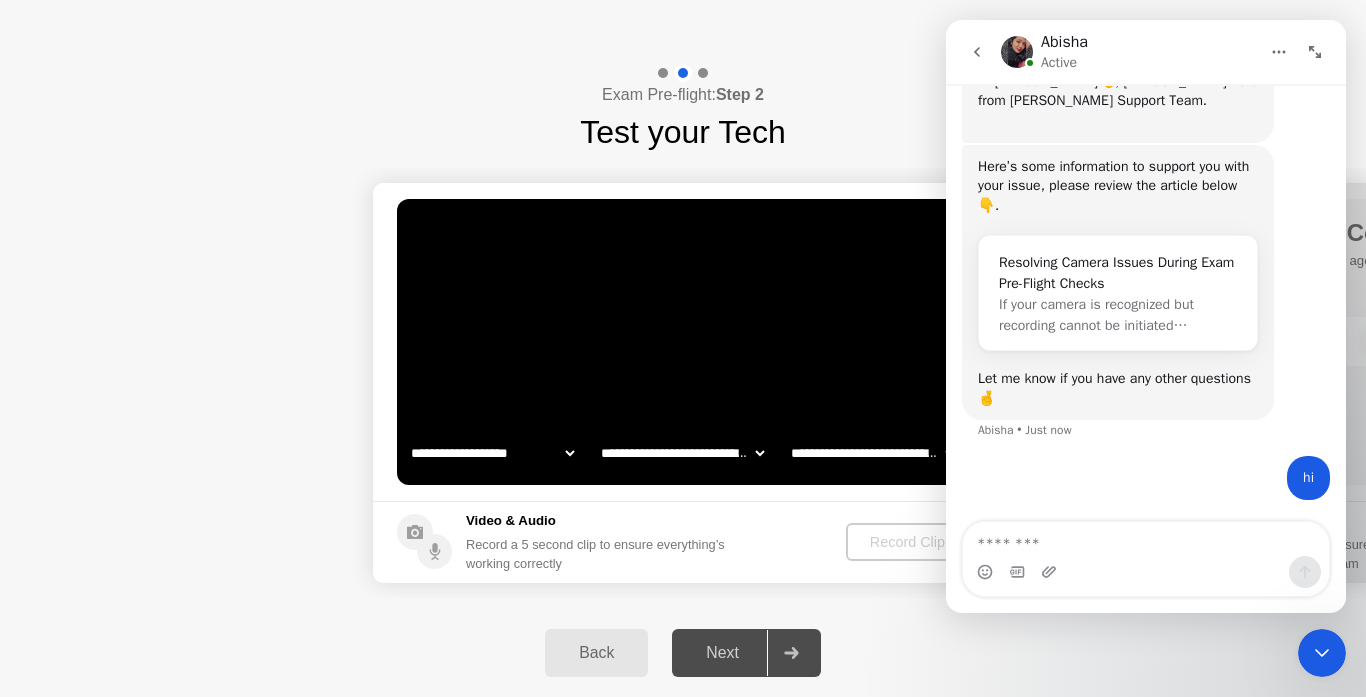 click on "**********" 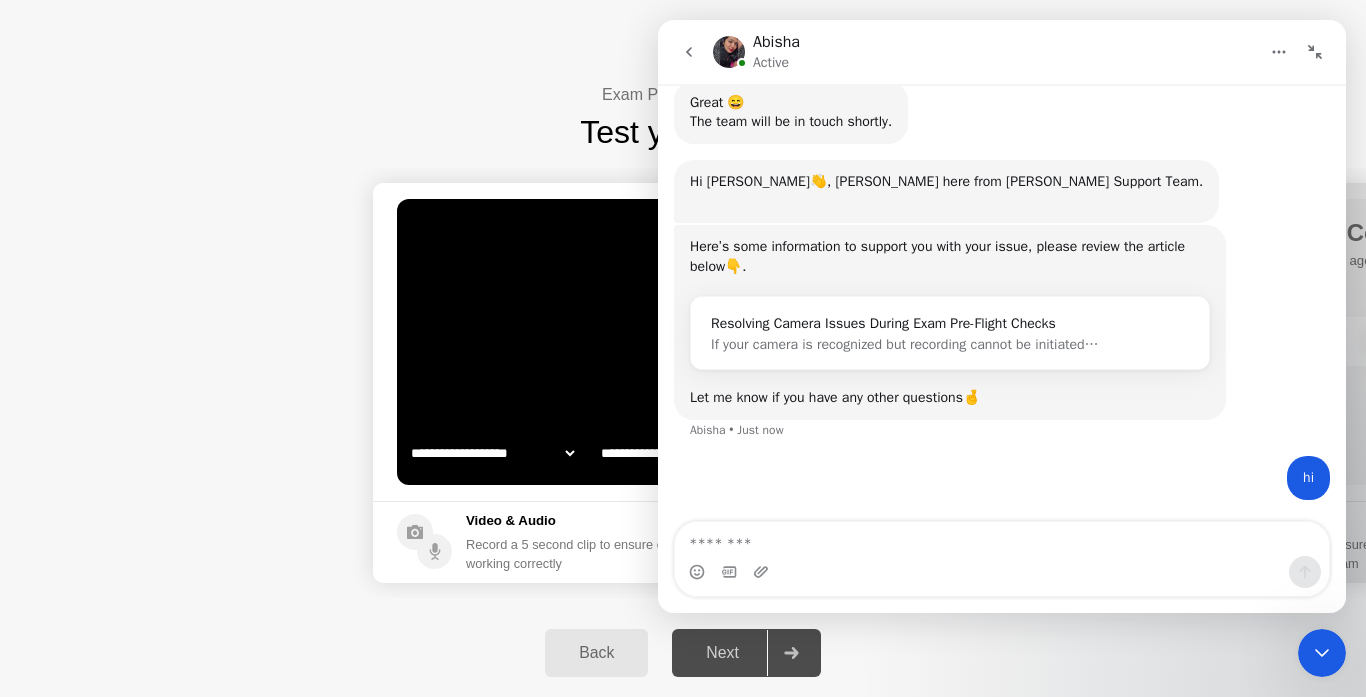 scroll, scrollTop: 712, scrollLeft: 0, axis: vertical 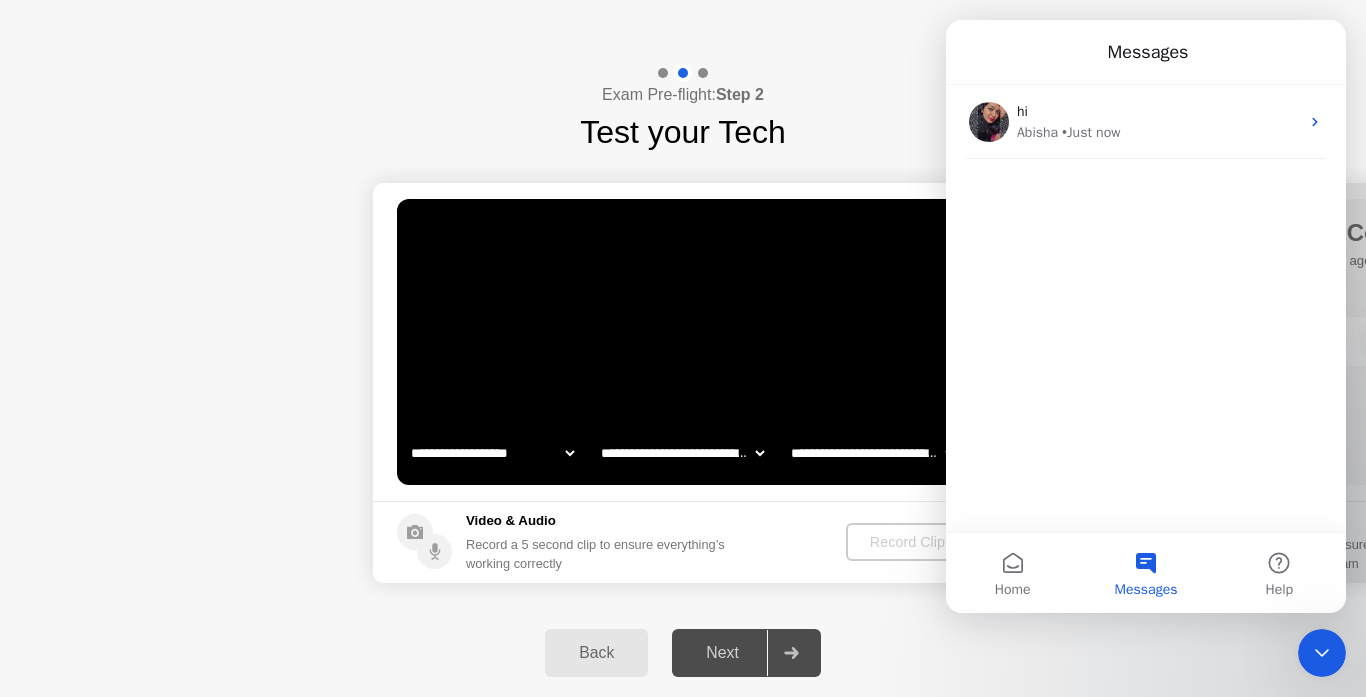 click 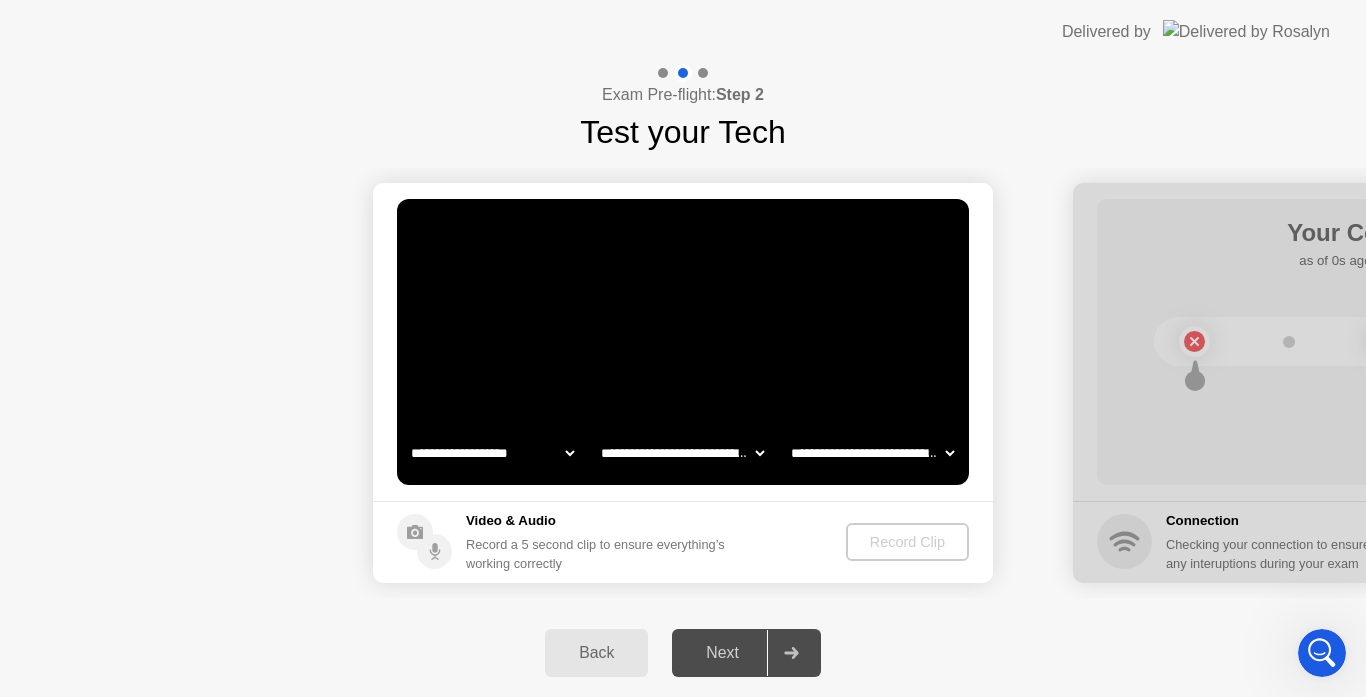 scroll, scrollTop: 0, scrollLeft: 0, axis: both 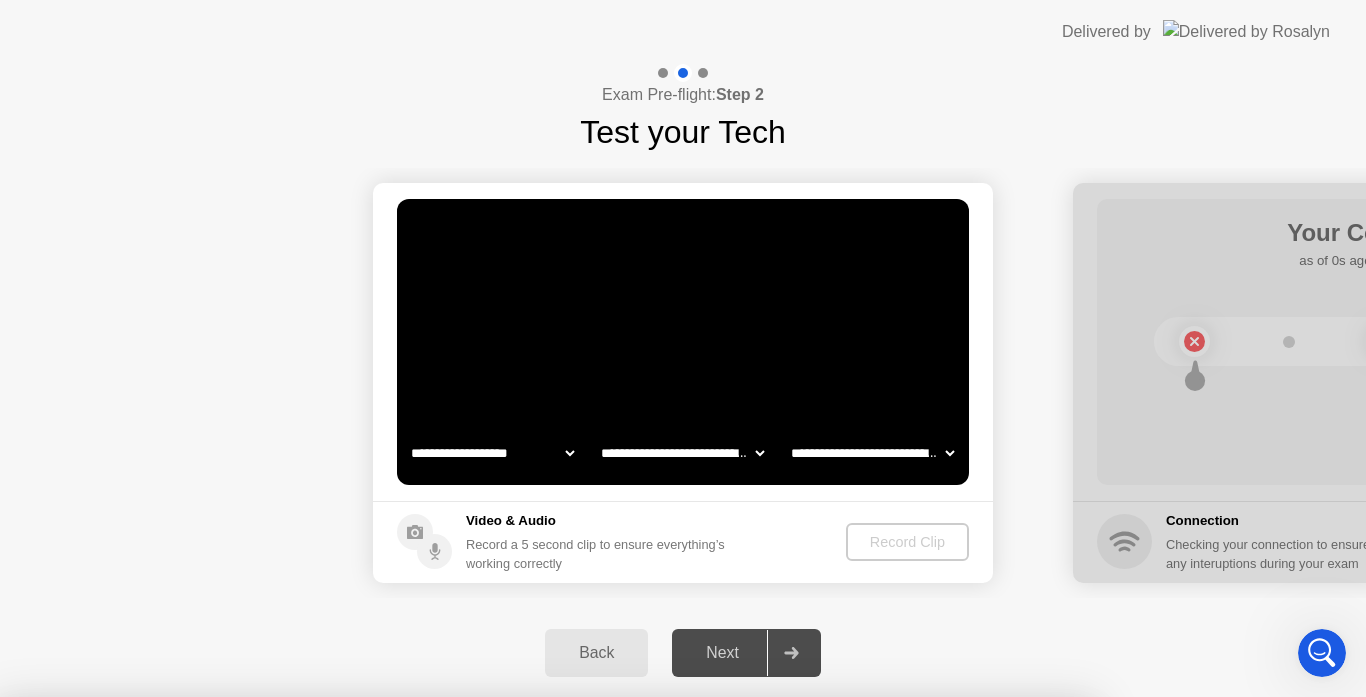 click on "No" at bounding box center (594, 810) 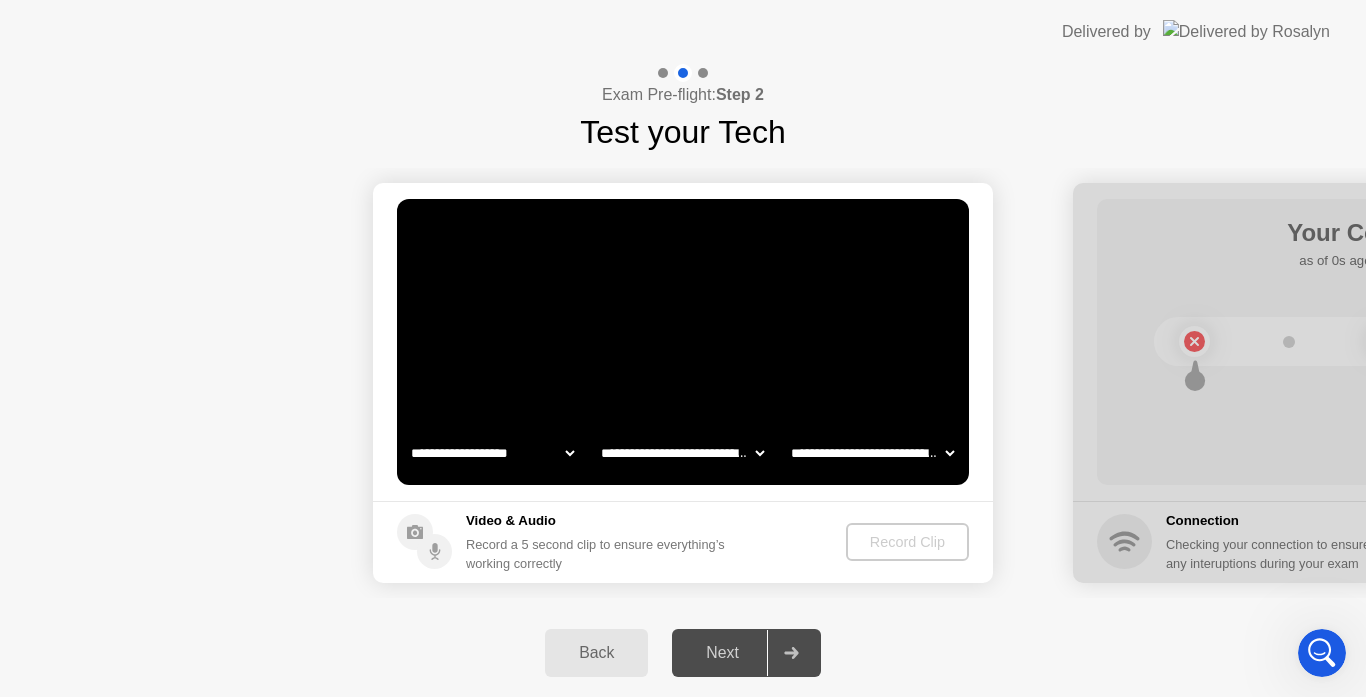 click on "Back" 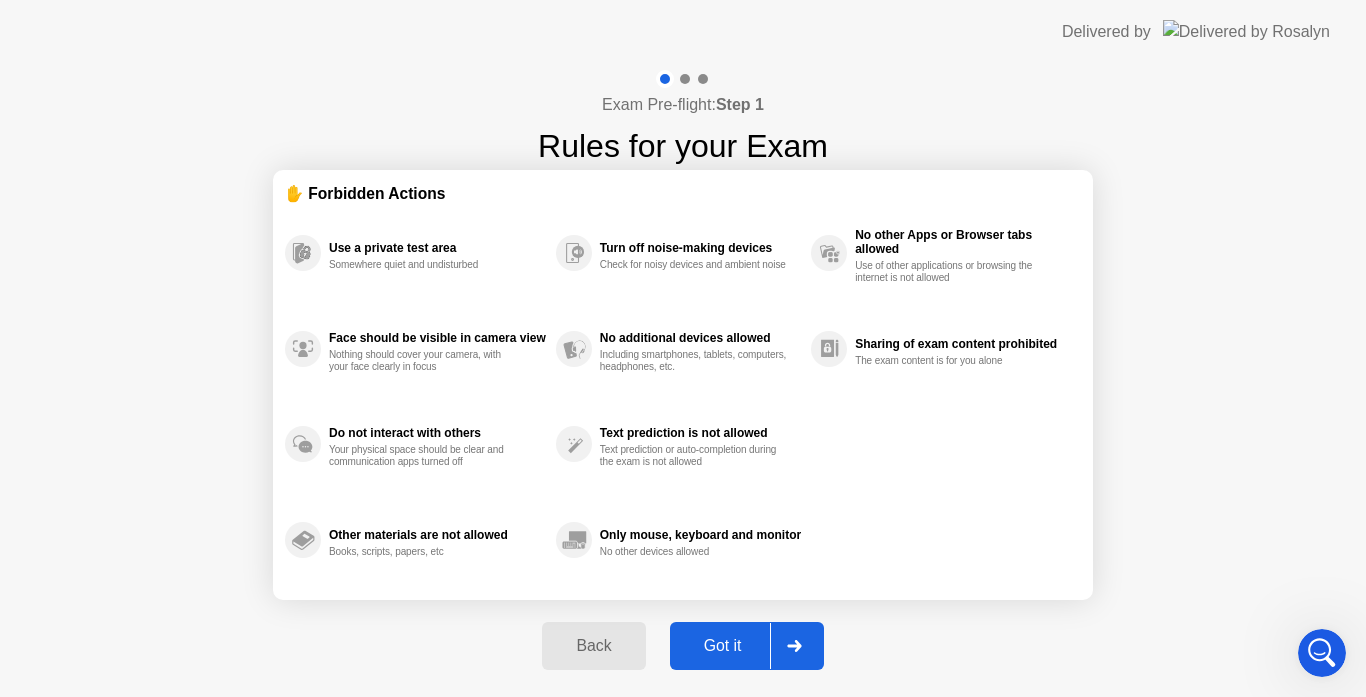 click on "Back" 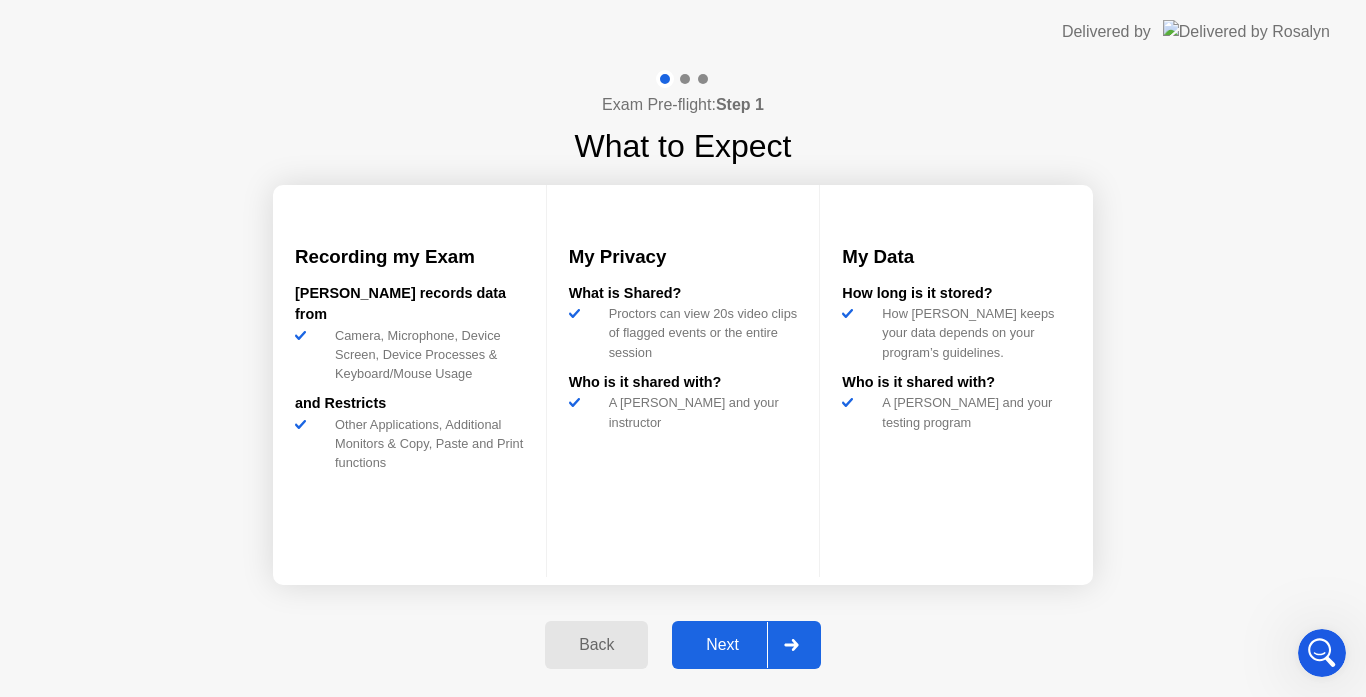 click on "Back" 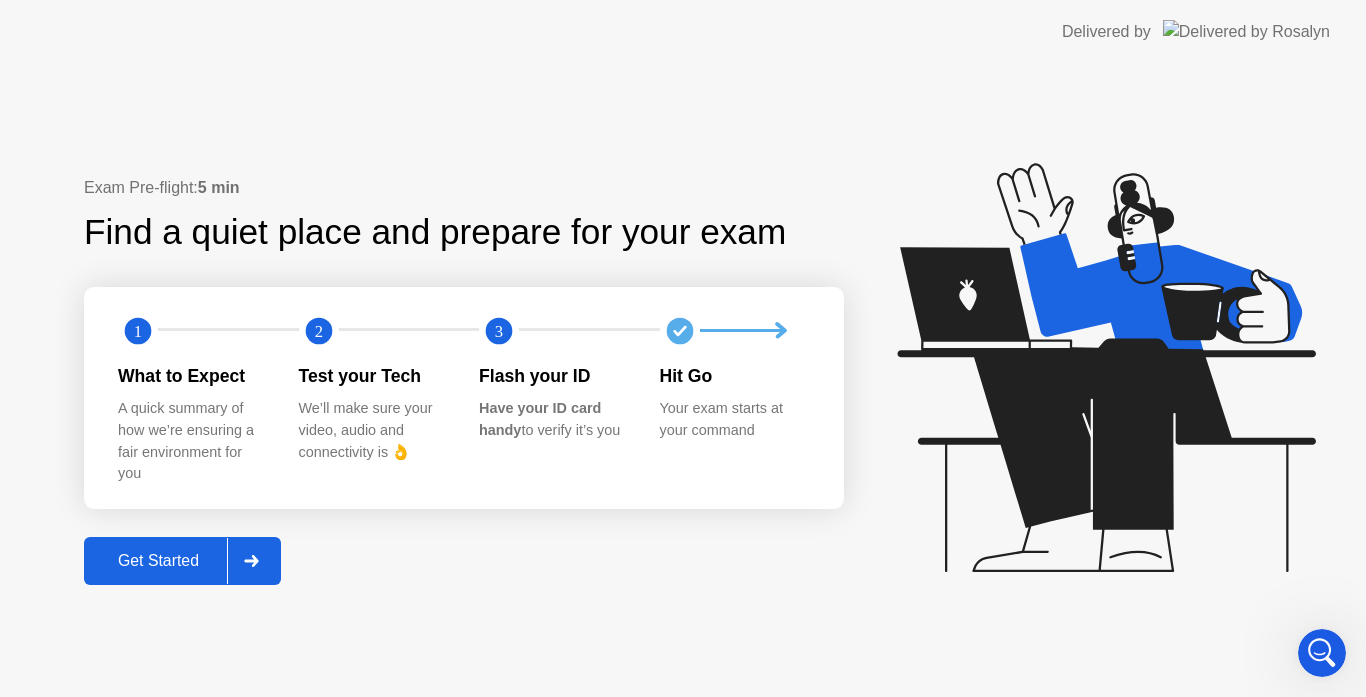 click 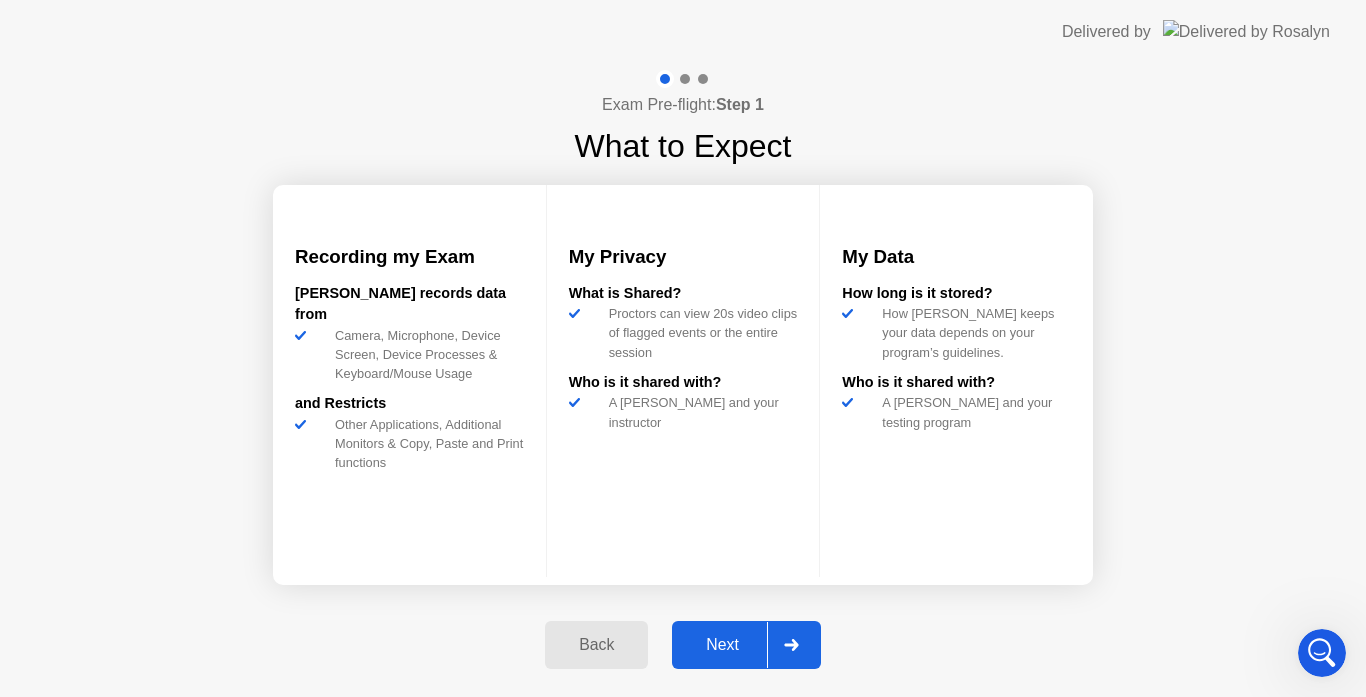 click on "Next" 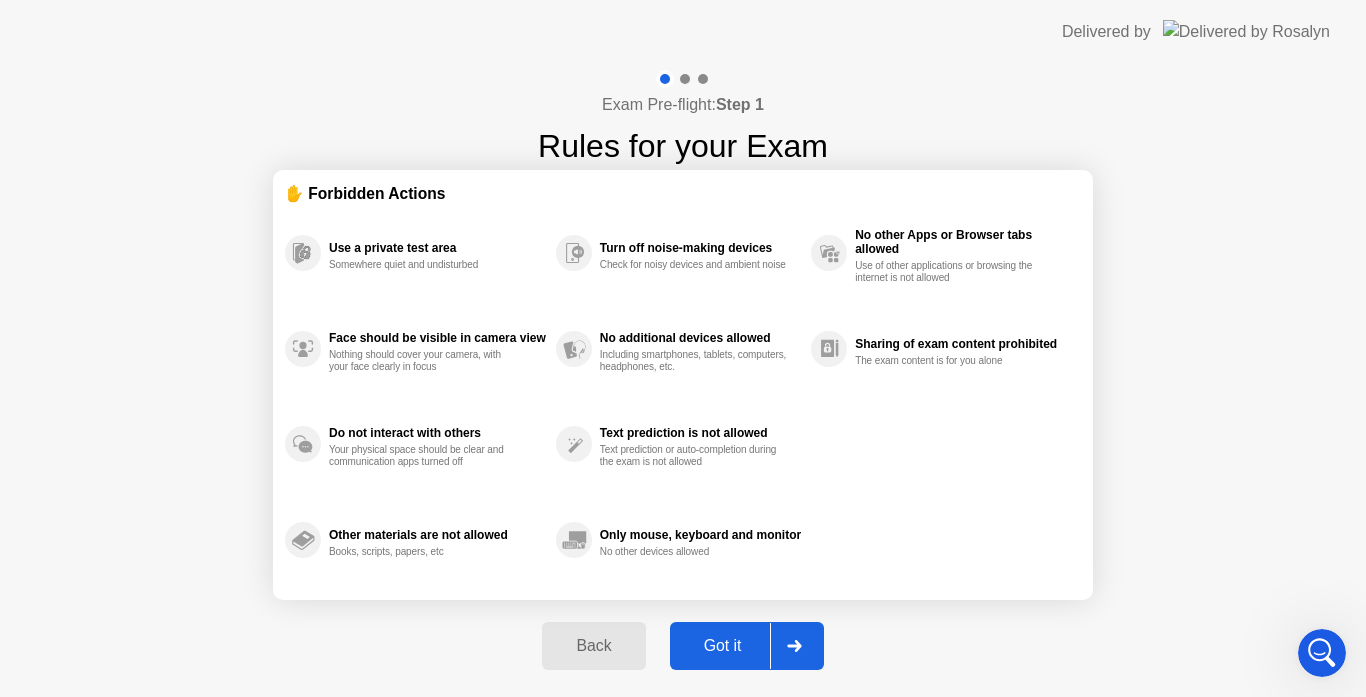 click on "Got it" 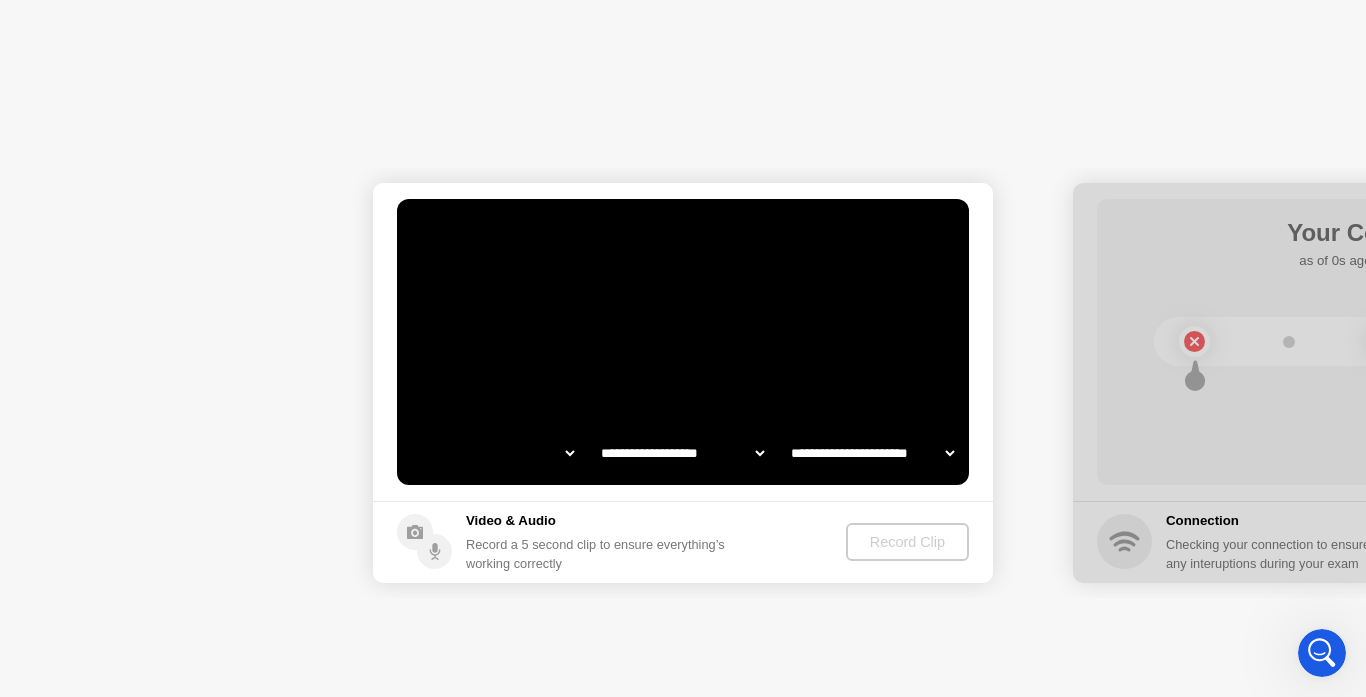 select on "*" 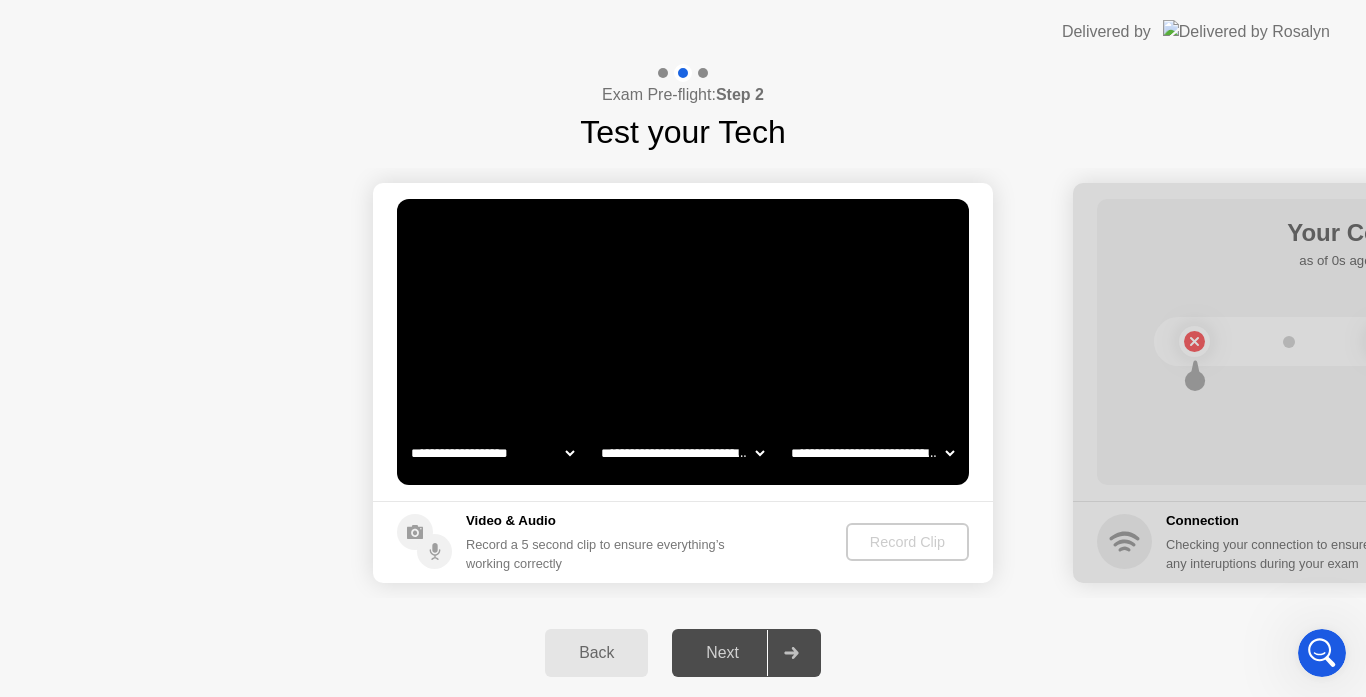 click on "**********" 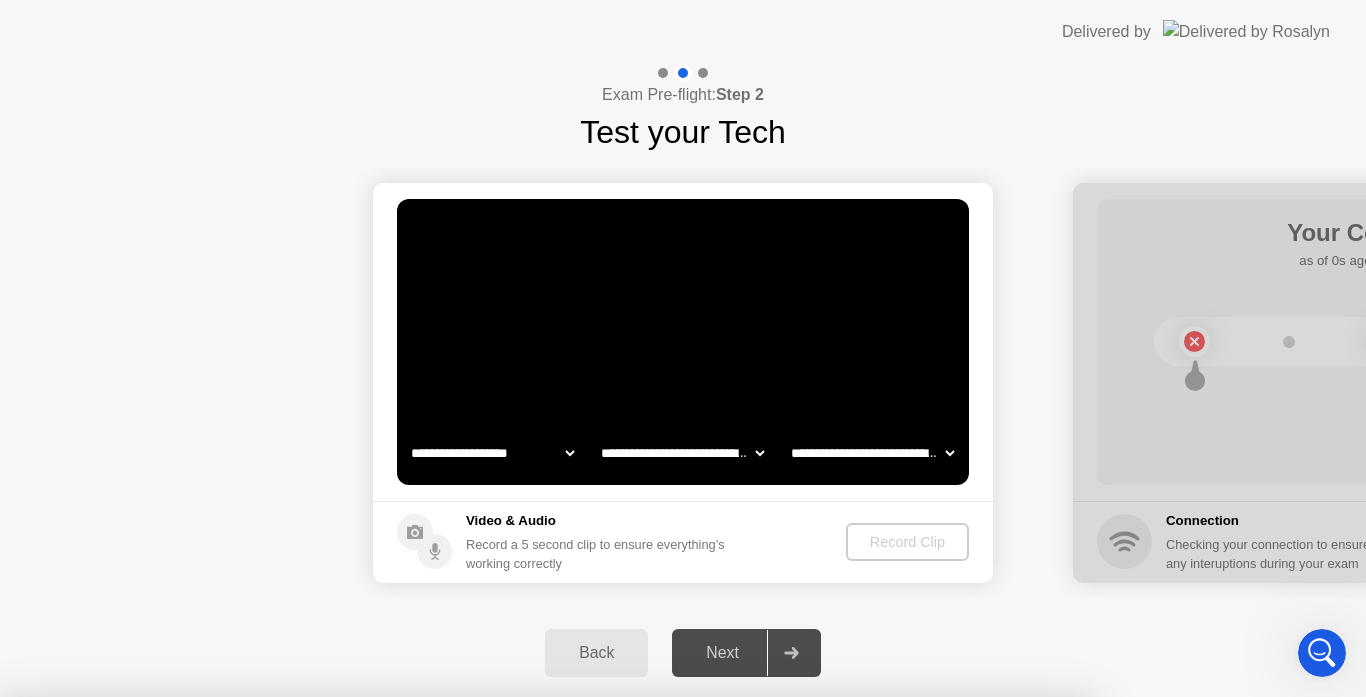 click on "Yes" at bounding box center [498, 810] 